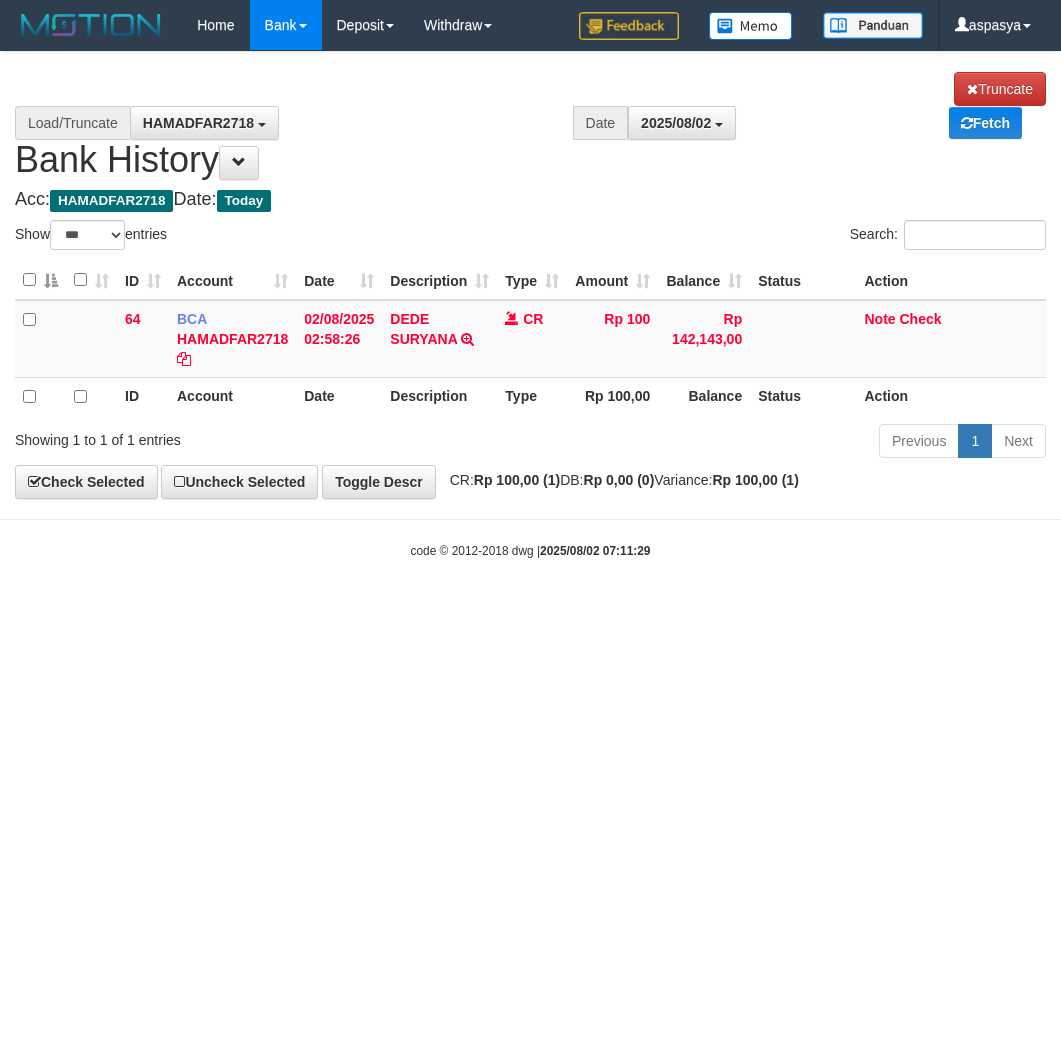 select on "***" 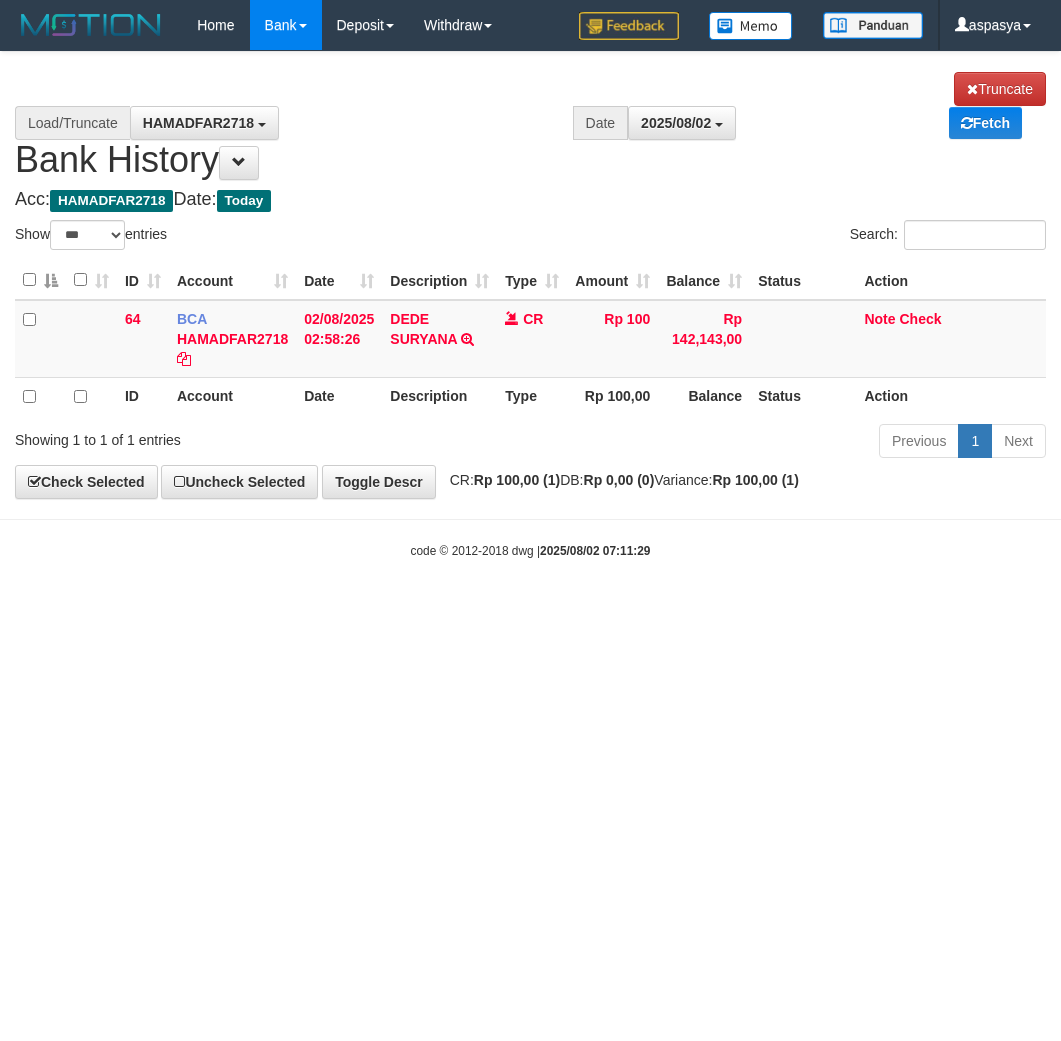 scroll, scrollTop: 0, scrollLeft: 0, axis: both 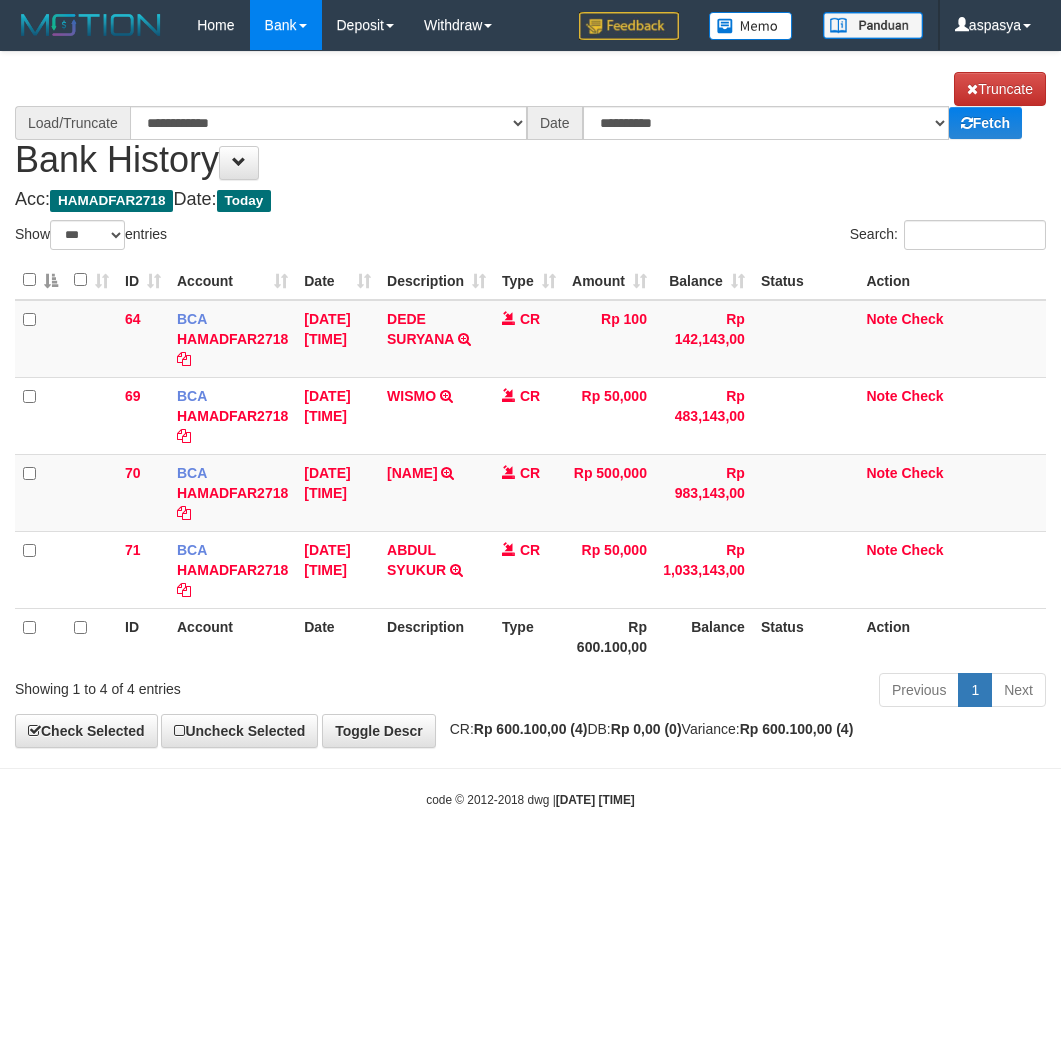 select on "***" 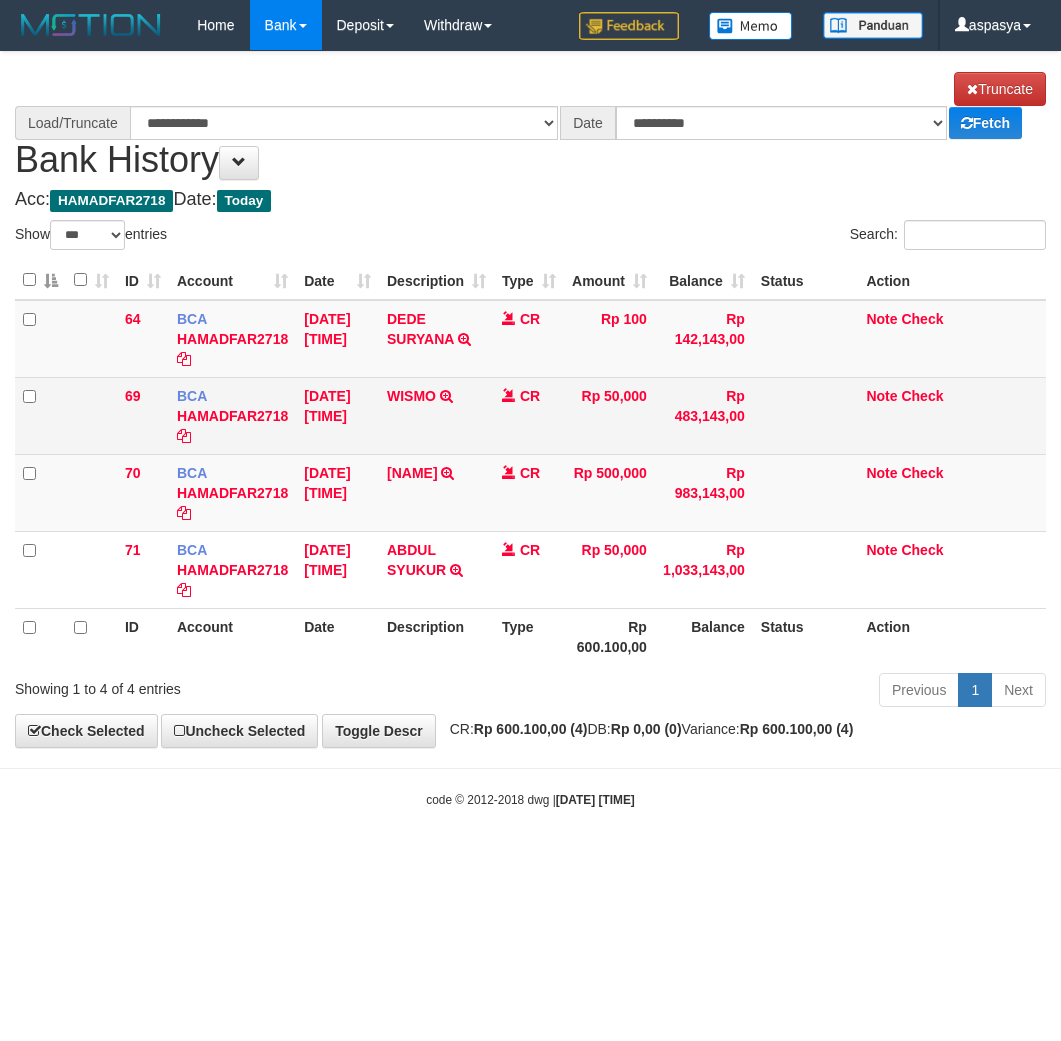 scroll, scrollTop: 0, scrollLeft: 0, axis: both 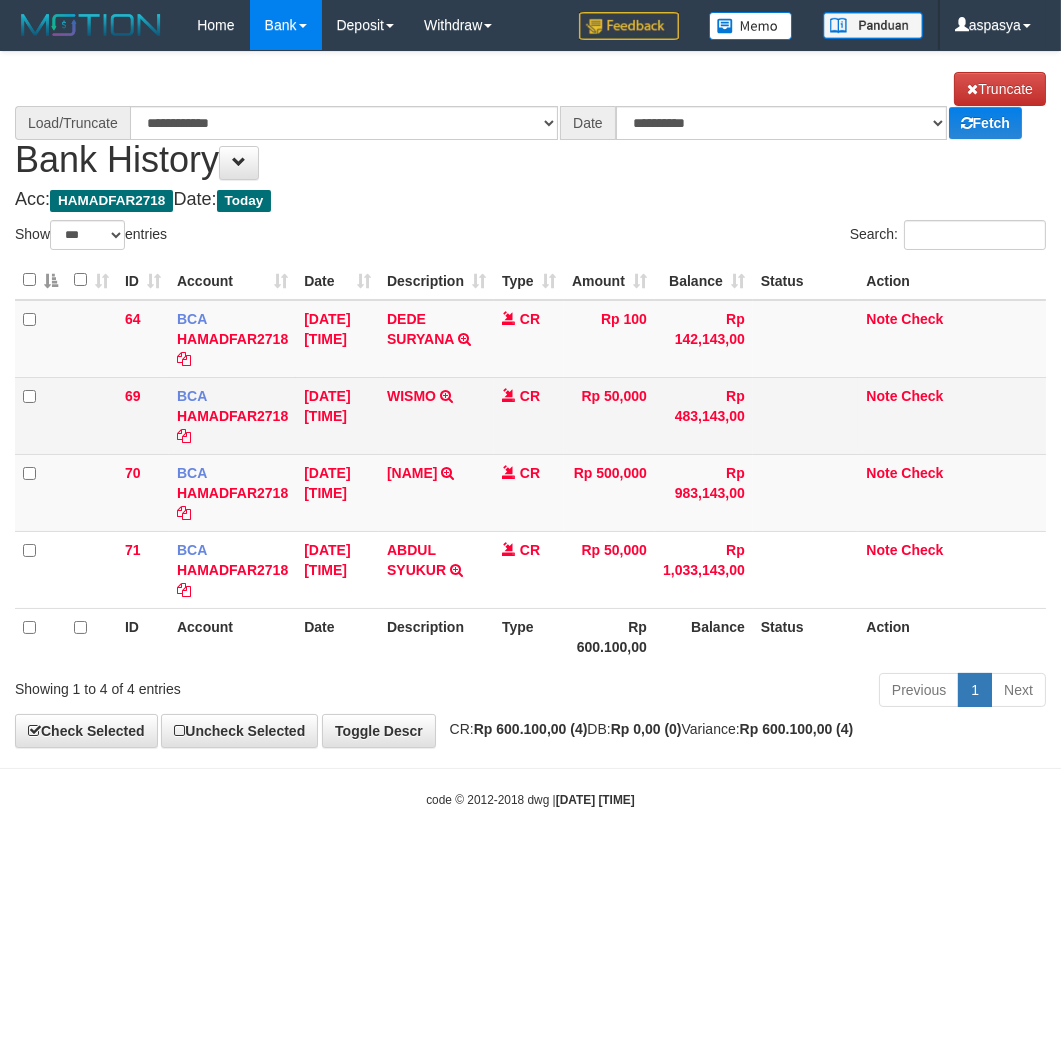 select on "****" 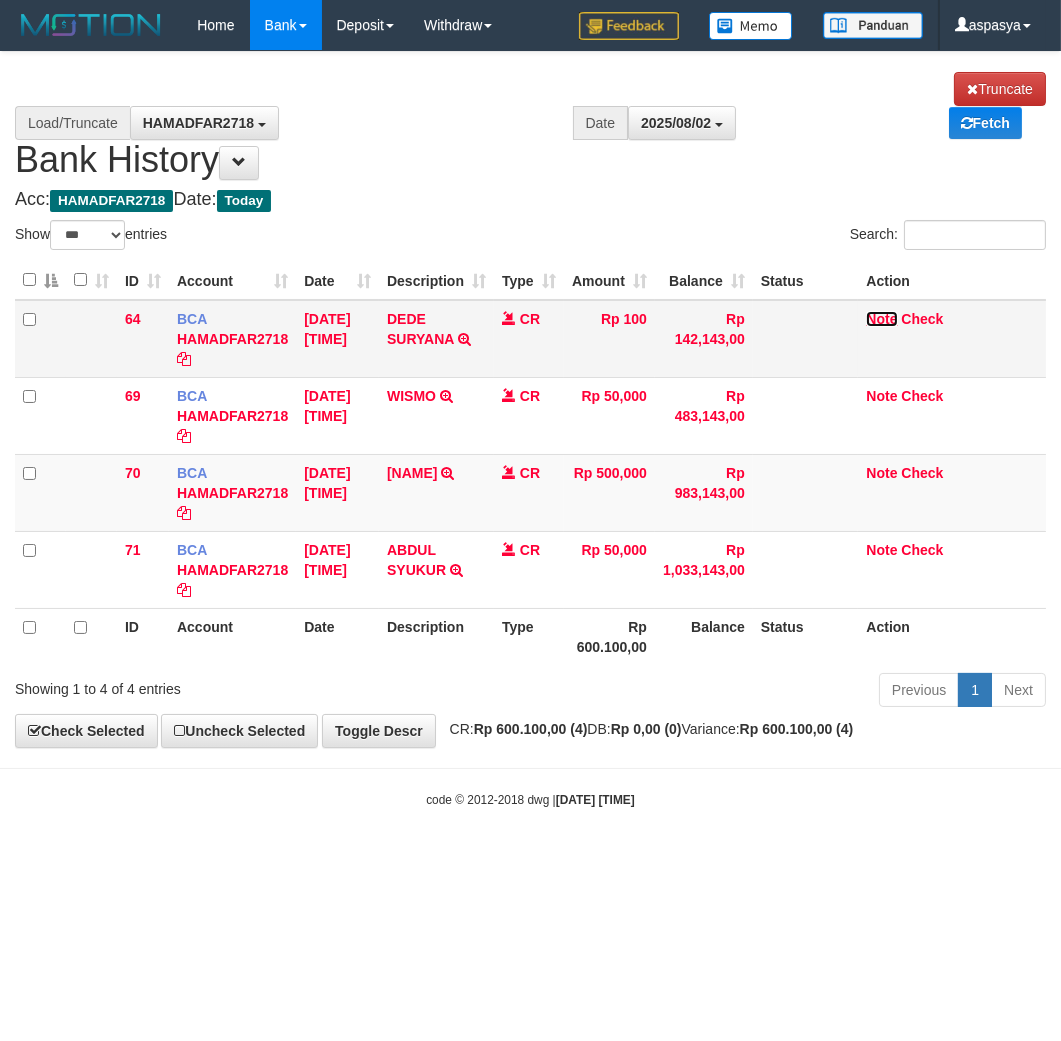 click on "Note" at bounding box center (881, 319) 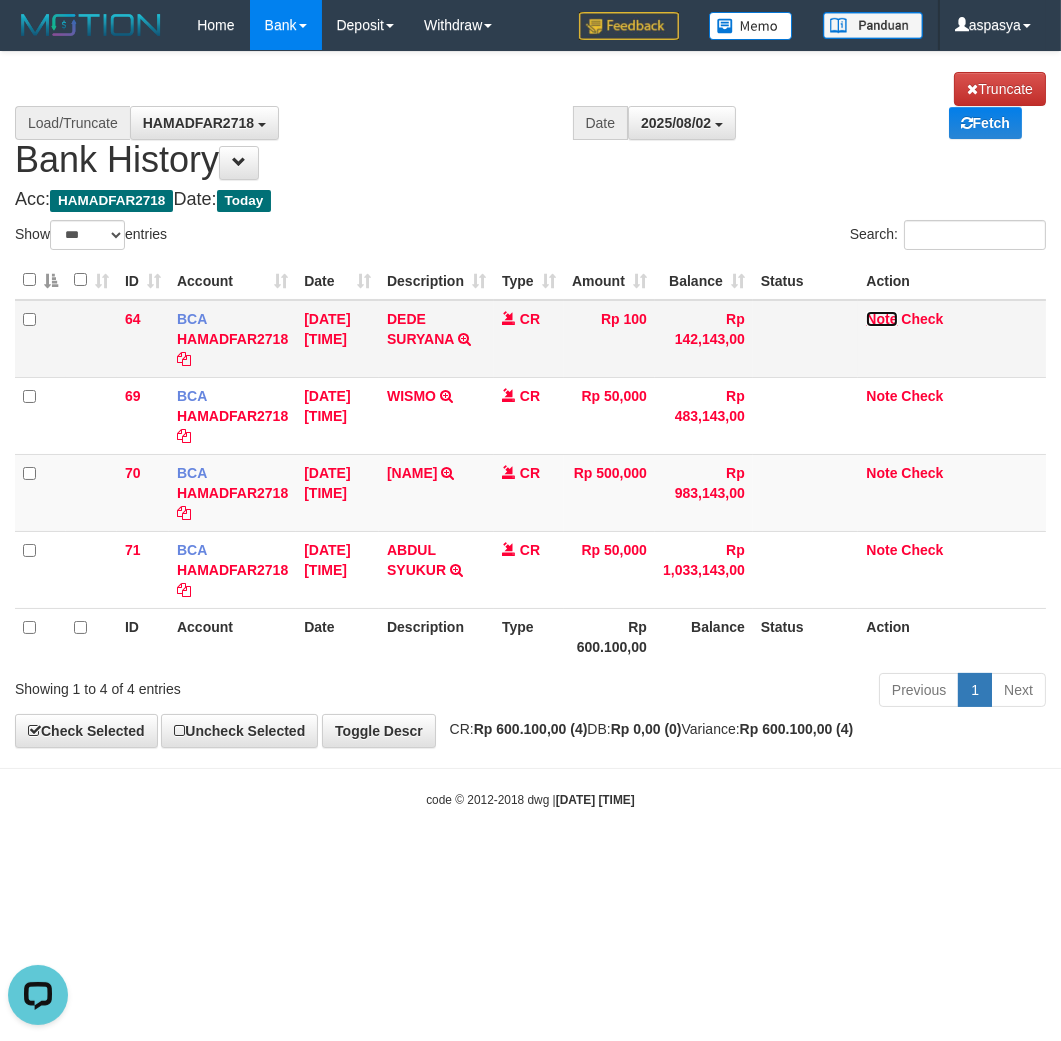 scroll, scrollTop: 0, scrollLeft: 0, axis: both 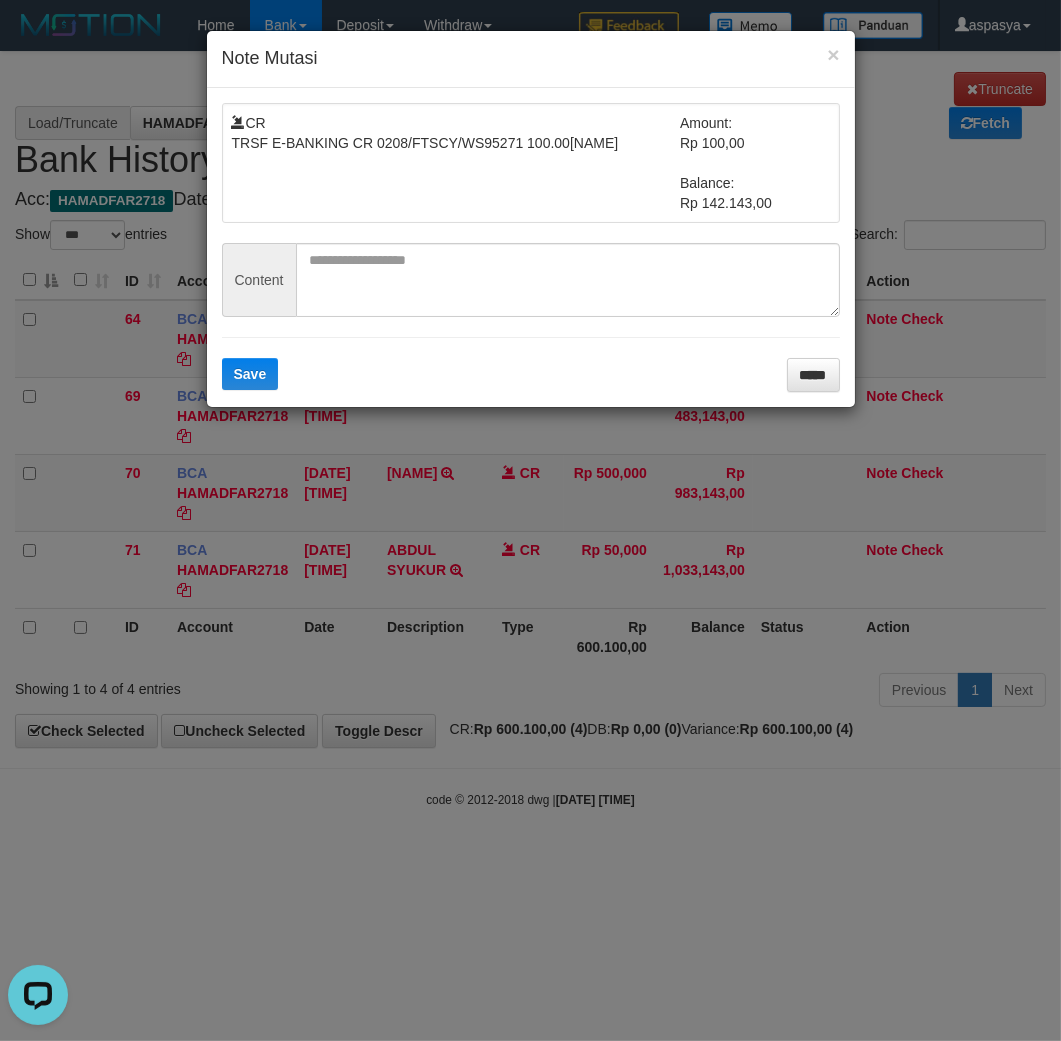 click on "× Note Mutasi" at bounding box center [531, 59] 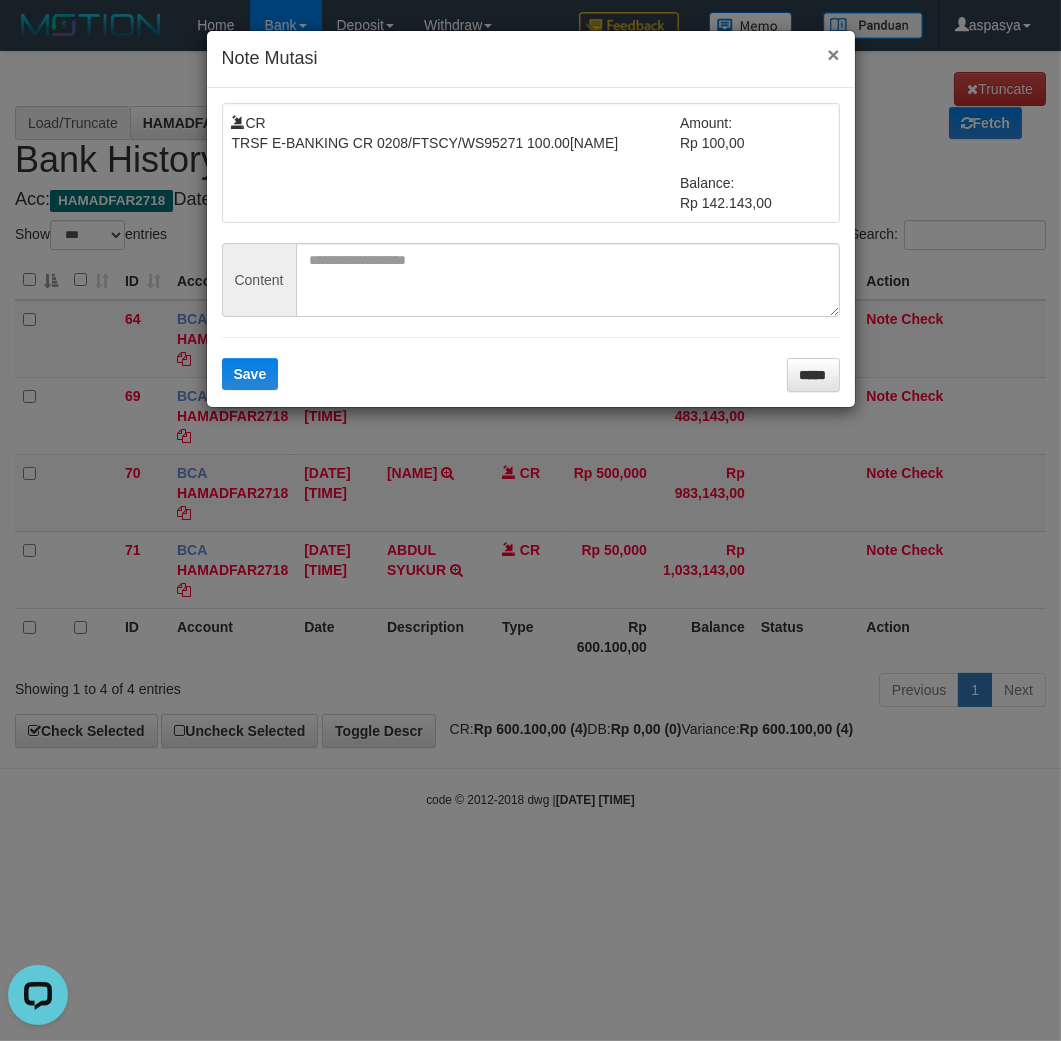 click on "×" at bounding box center (833, 54) 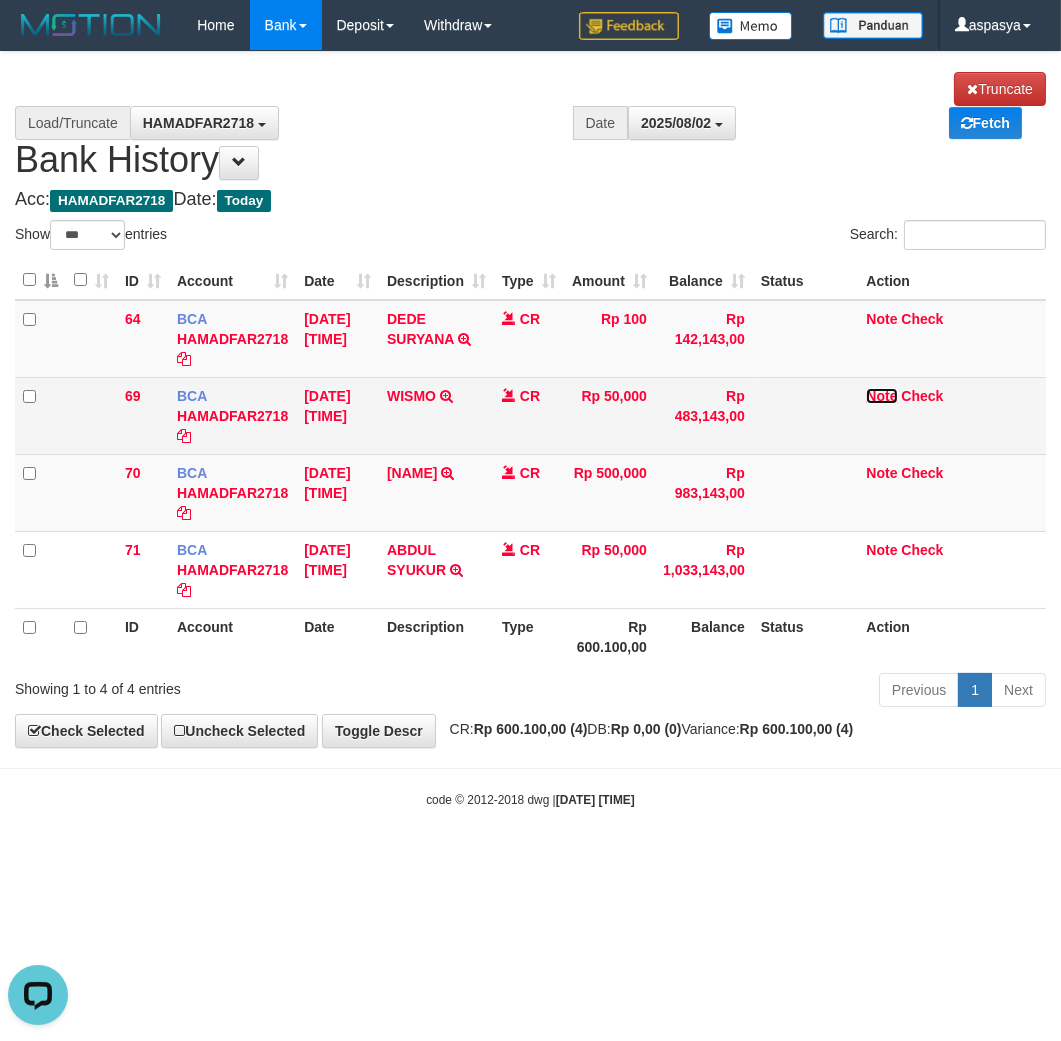 click on "Note" at bounding box center (881, 396) 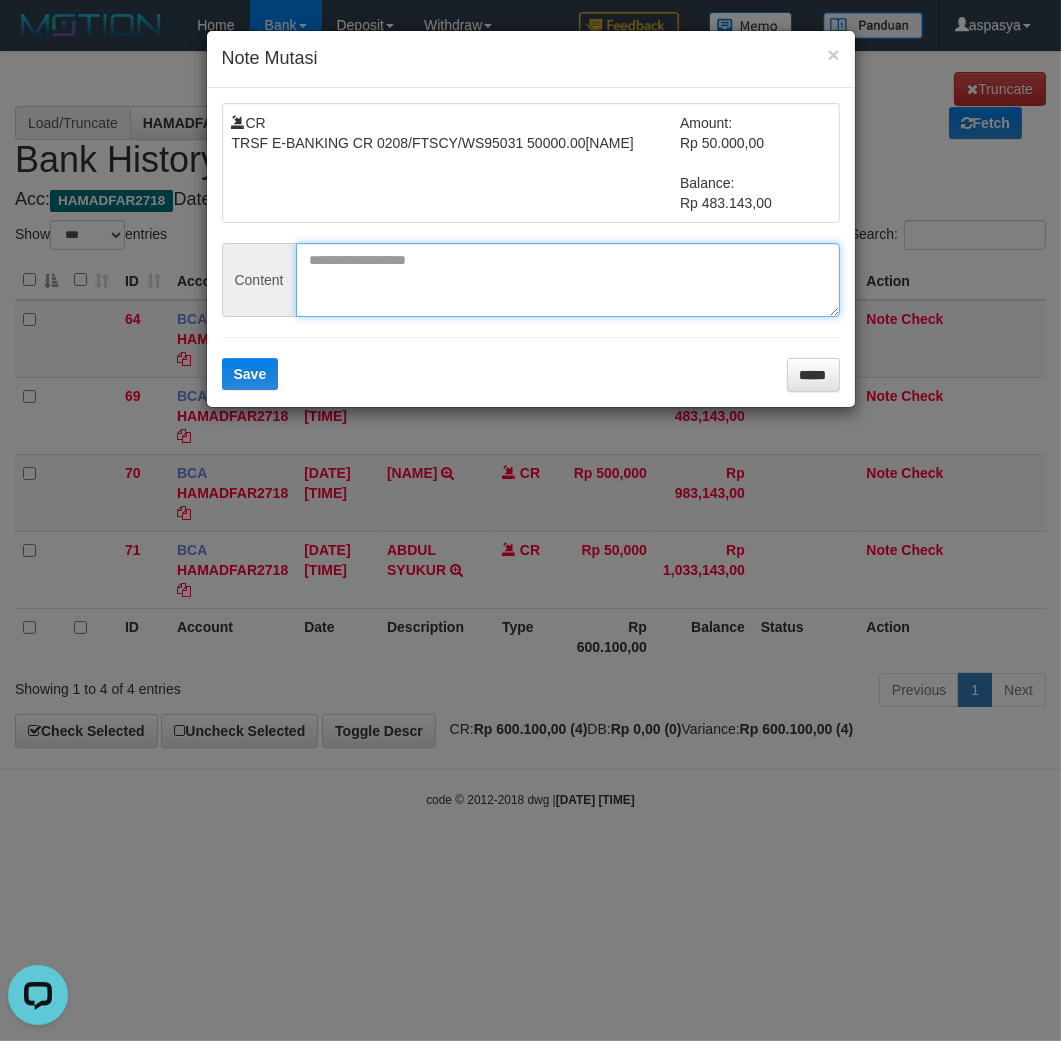 click at bounding box center [568, 280] 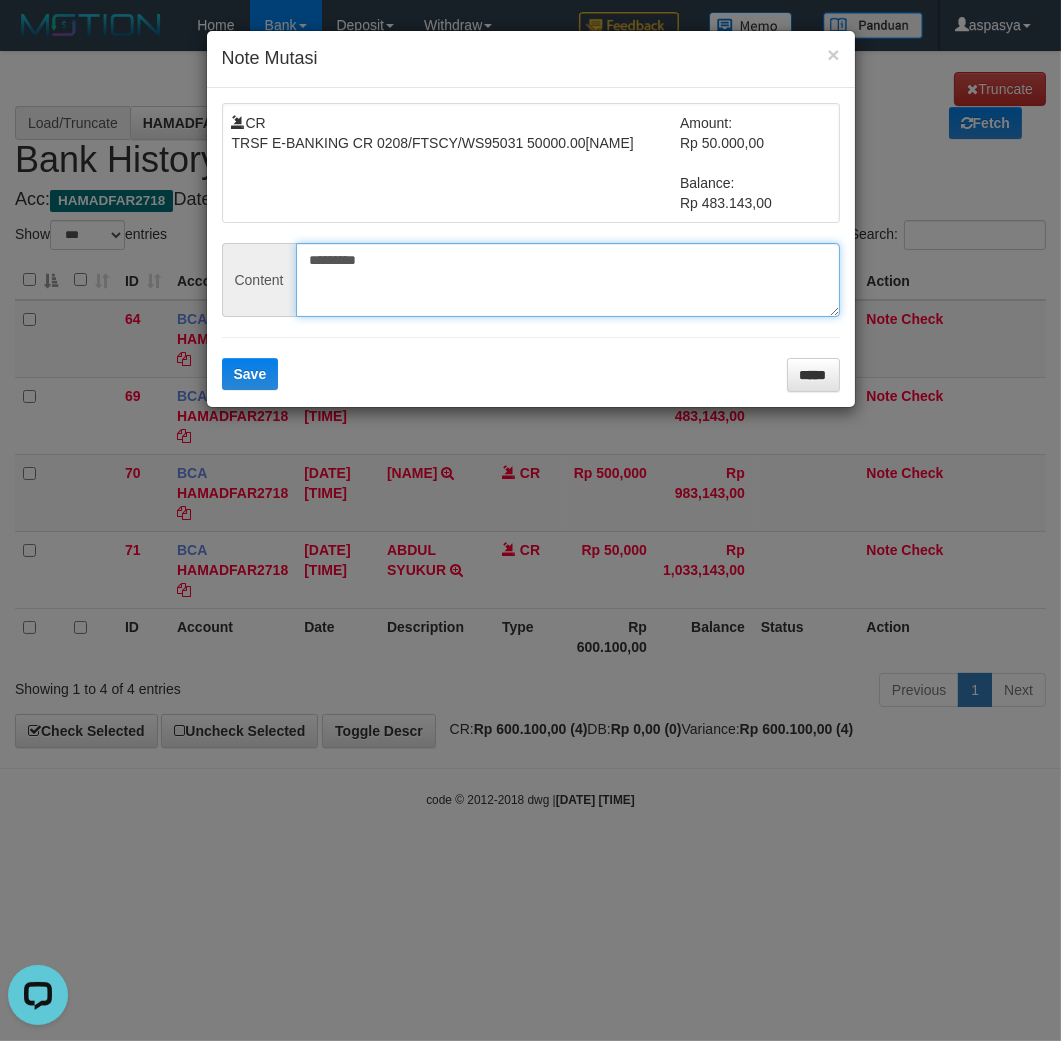 type on "*********" 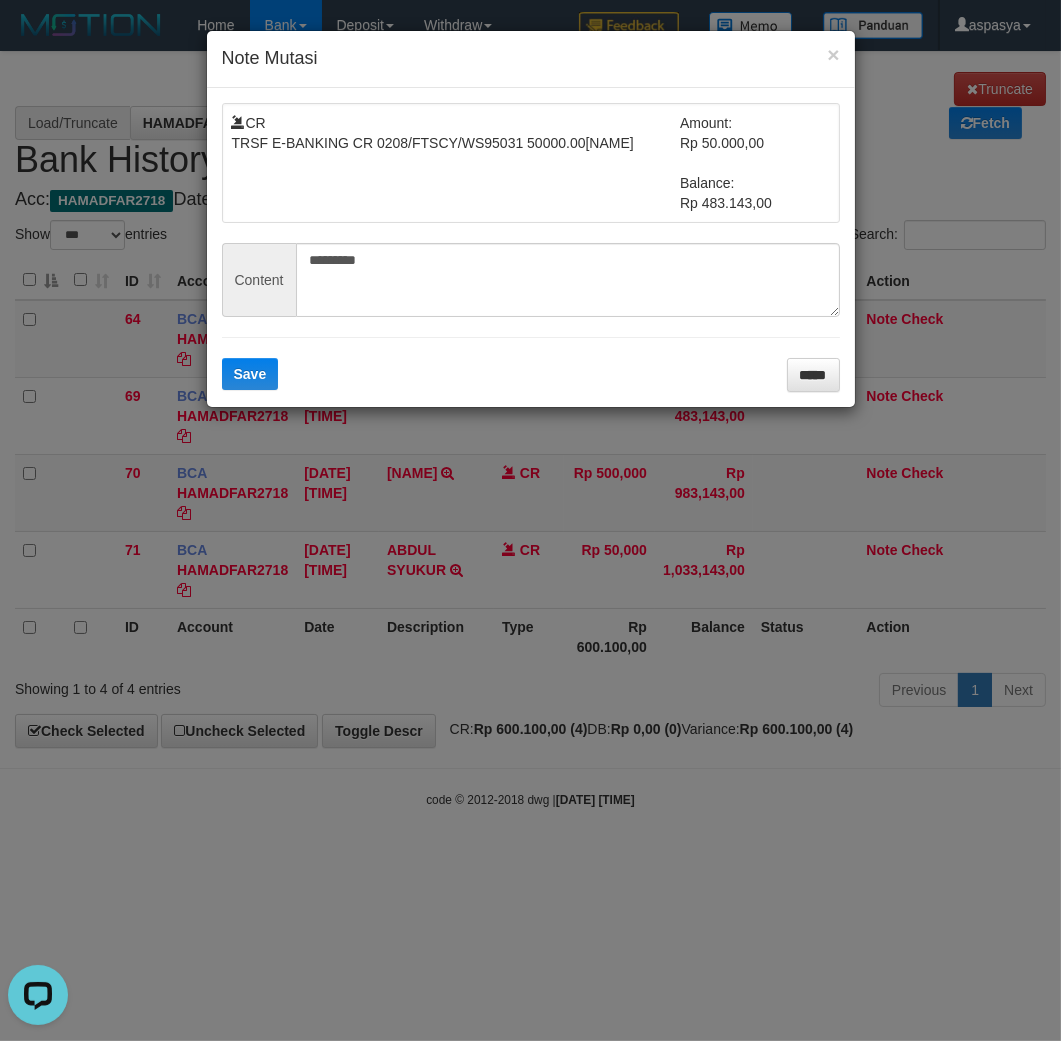 click at bounding box center [531, 391] 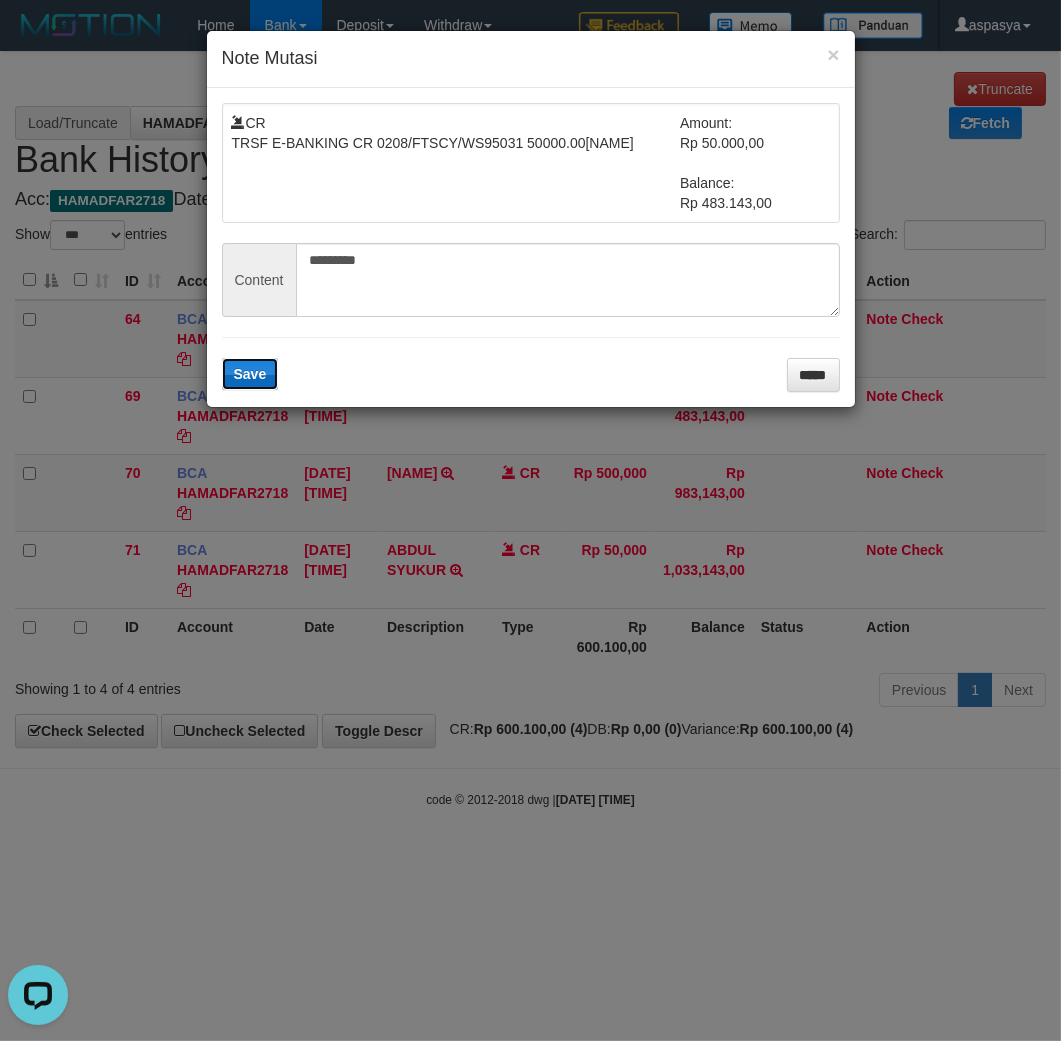 click on "Save" at bounding box center [250, 374] 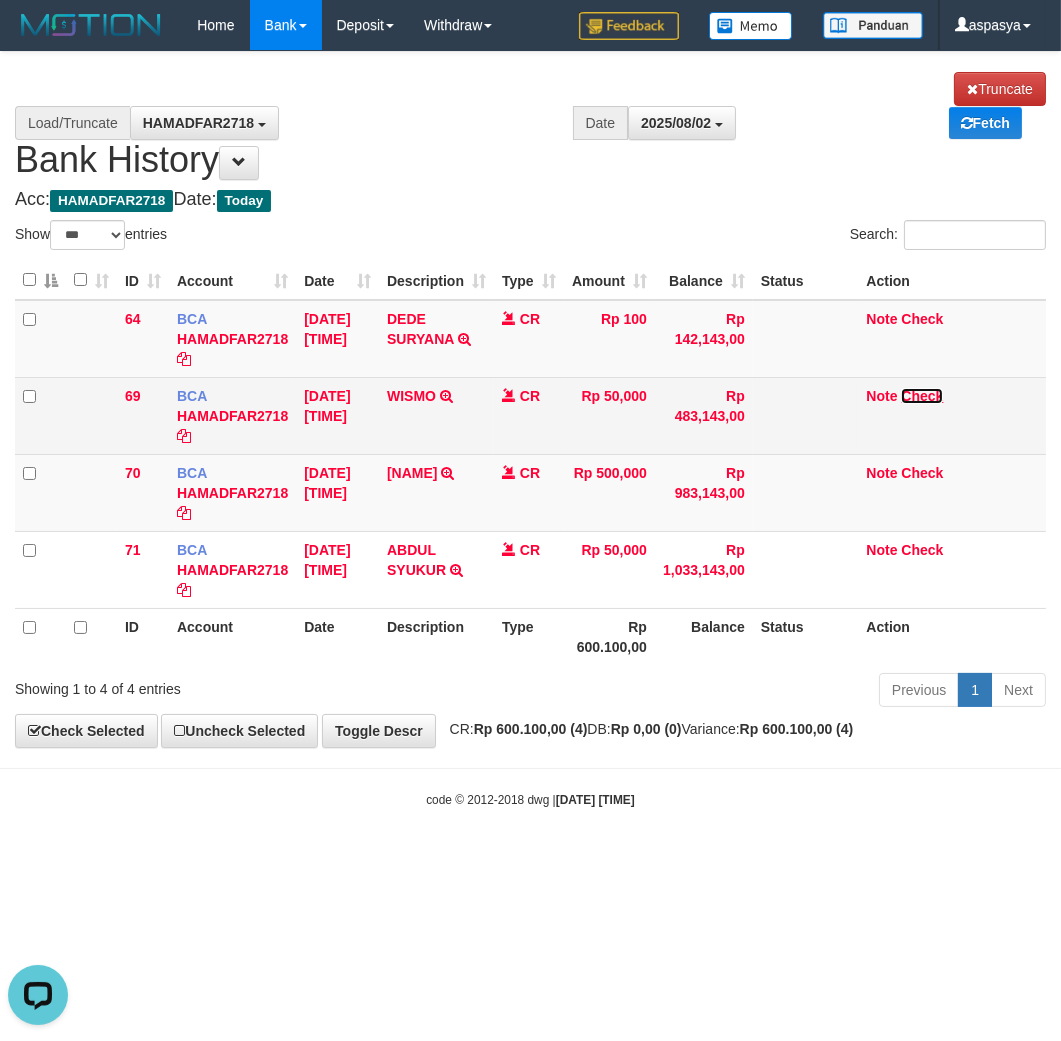 click on "Check" at bounding box center [922, 396] 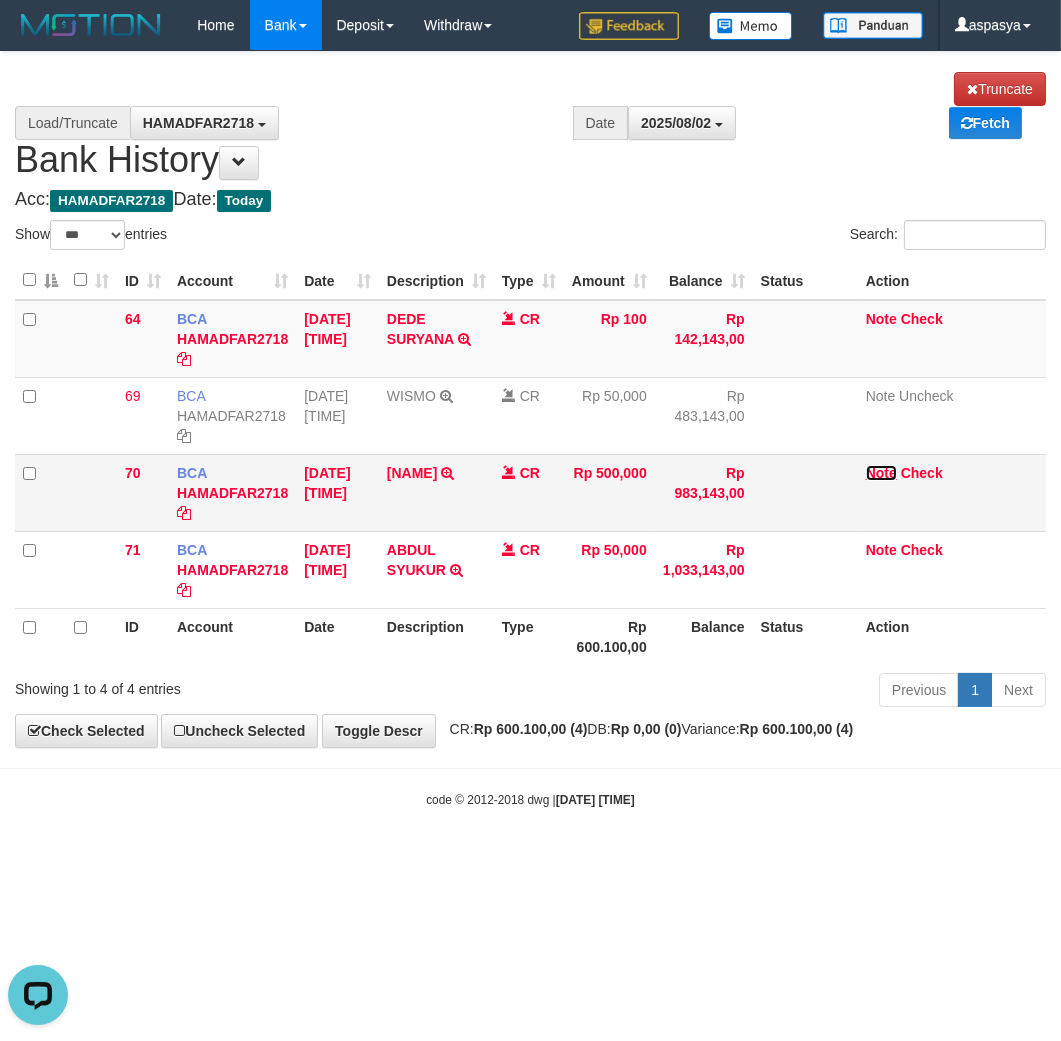 click on "Note" at bounding box center [881, 473] 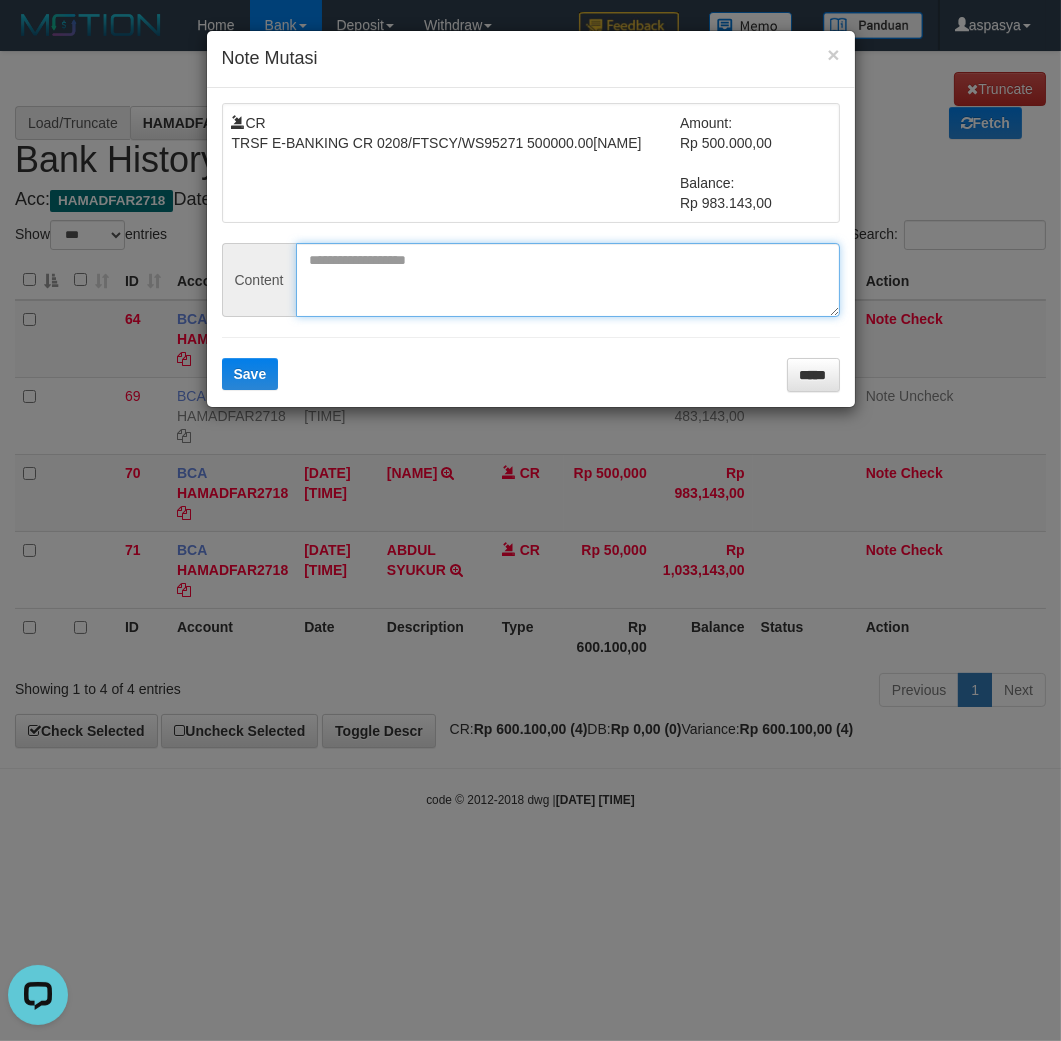 drag, startPoint x: 424, startPoint y: 272, endPoint x: 341, endPoint y: 317, distance: 94.41398 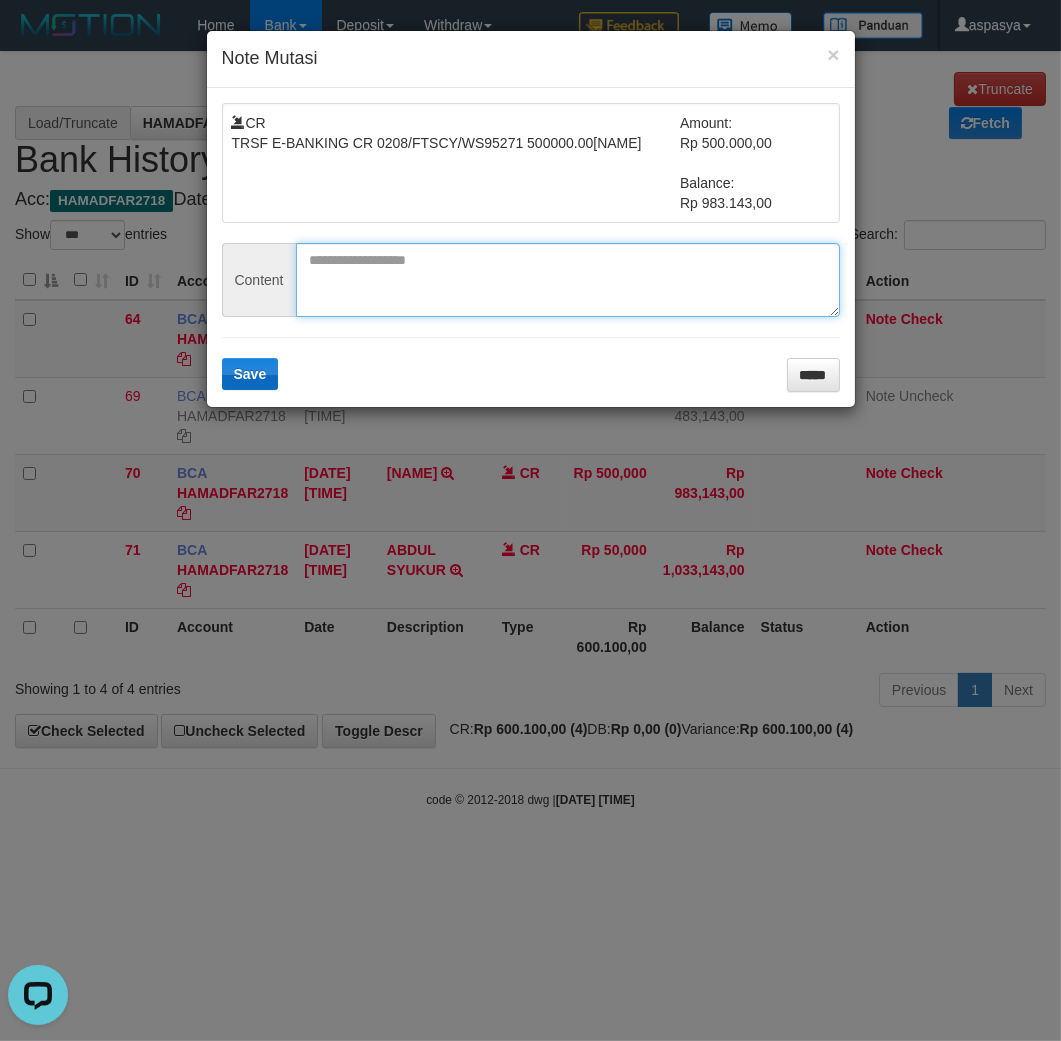 paste on "********" 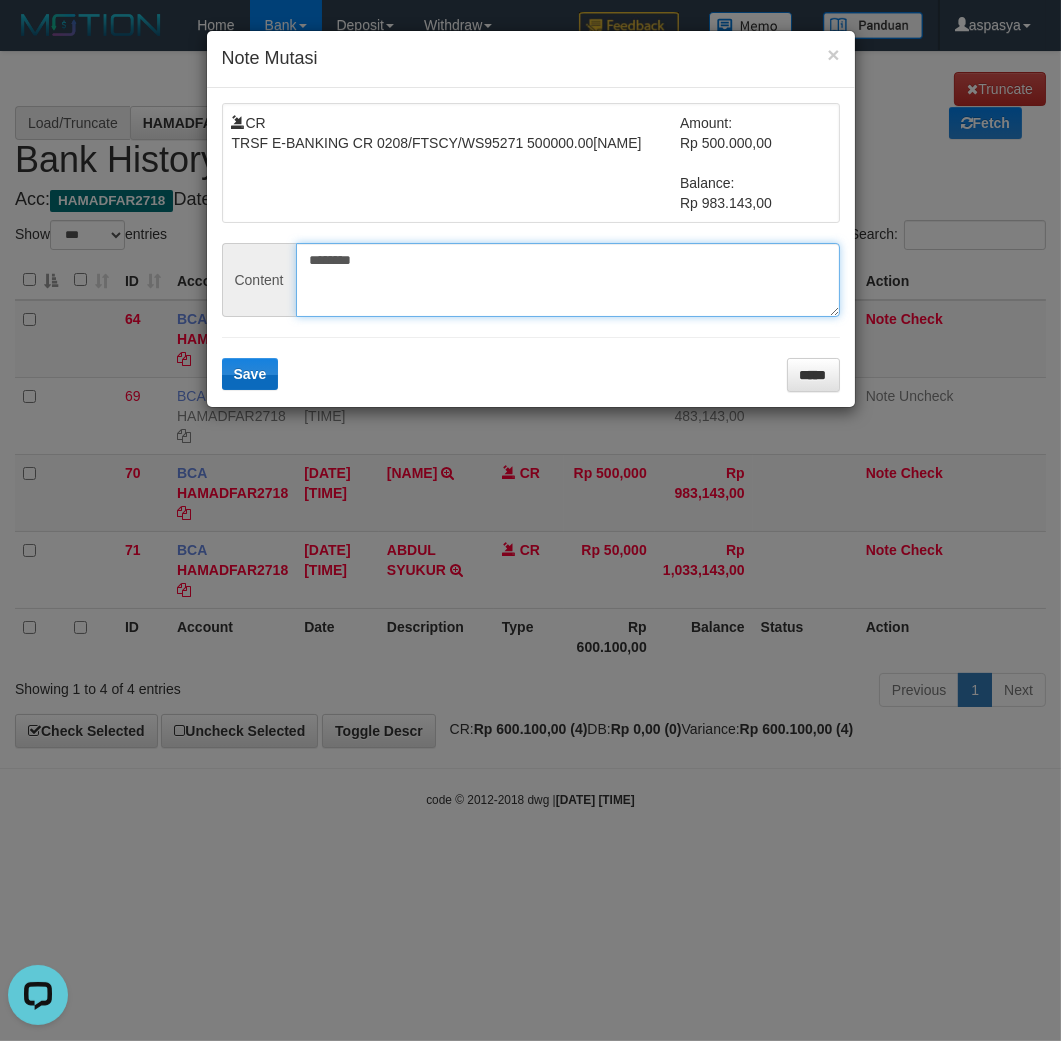 type on "********" 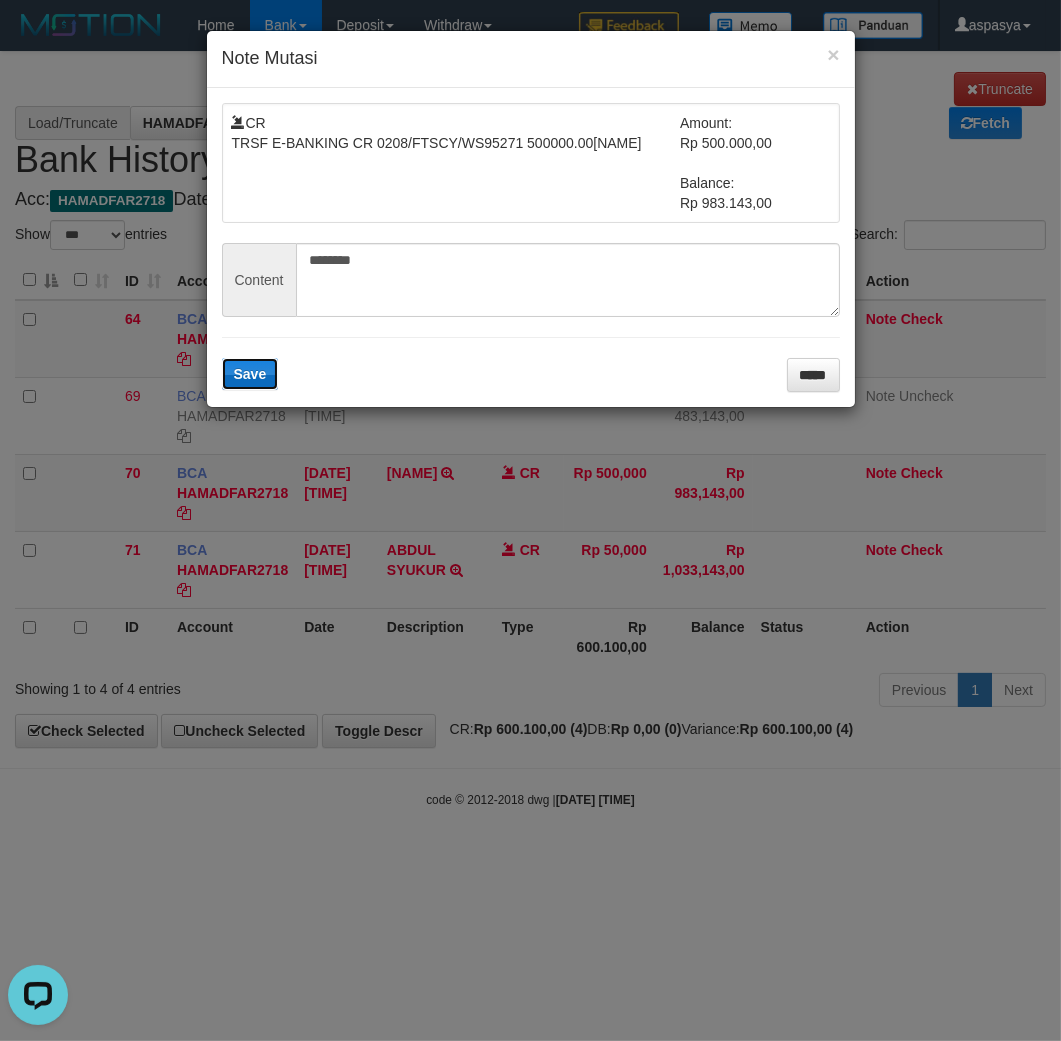 click on "Save" at bounding box center (250, 374) 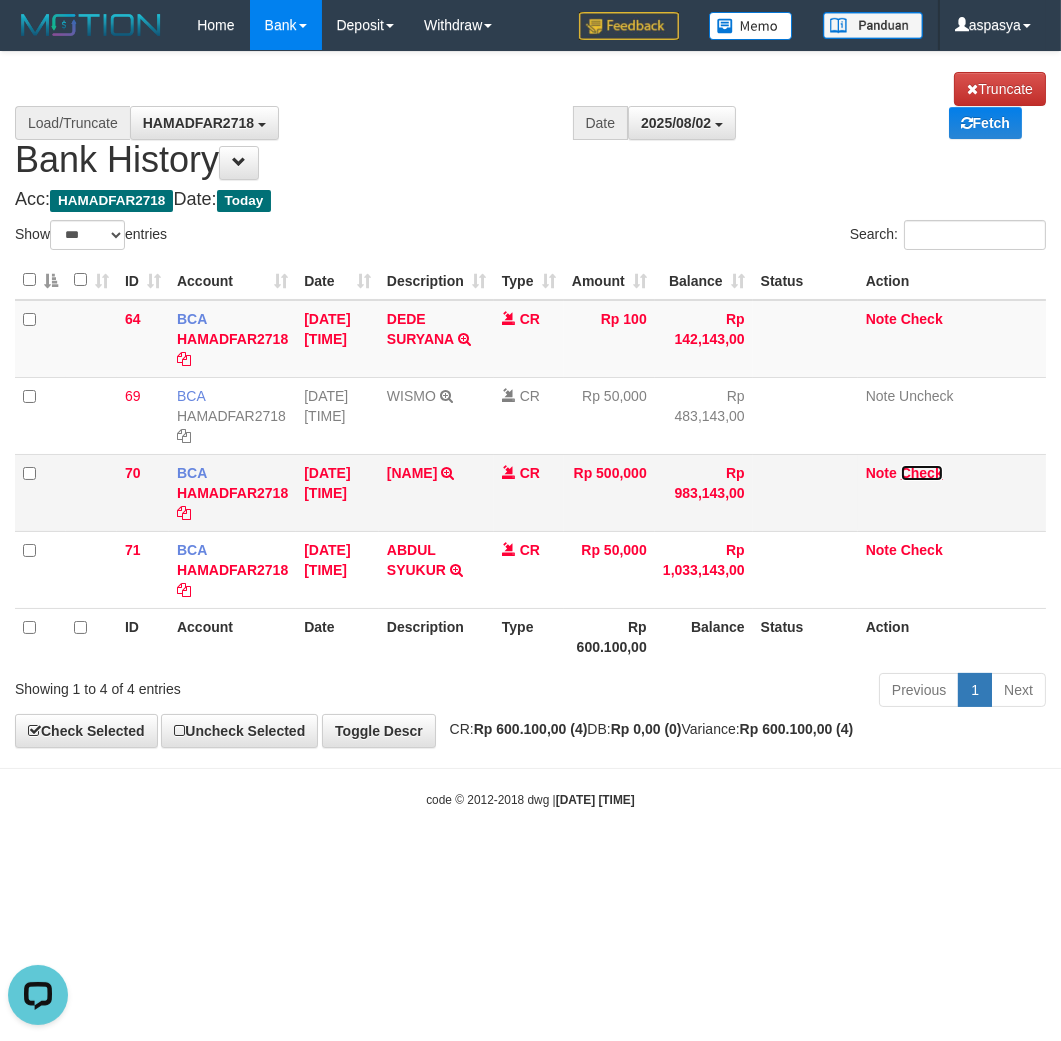 click on "Check" at bounding box center (922, 473) 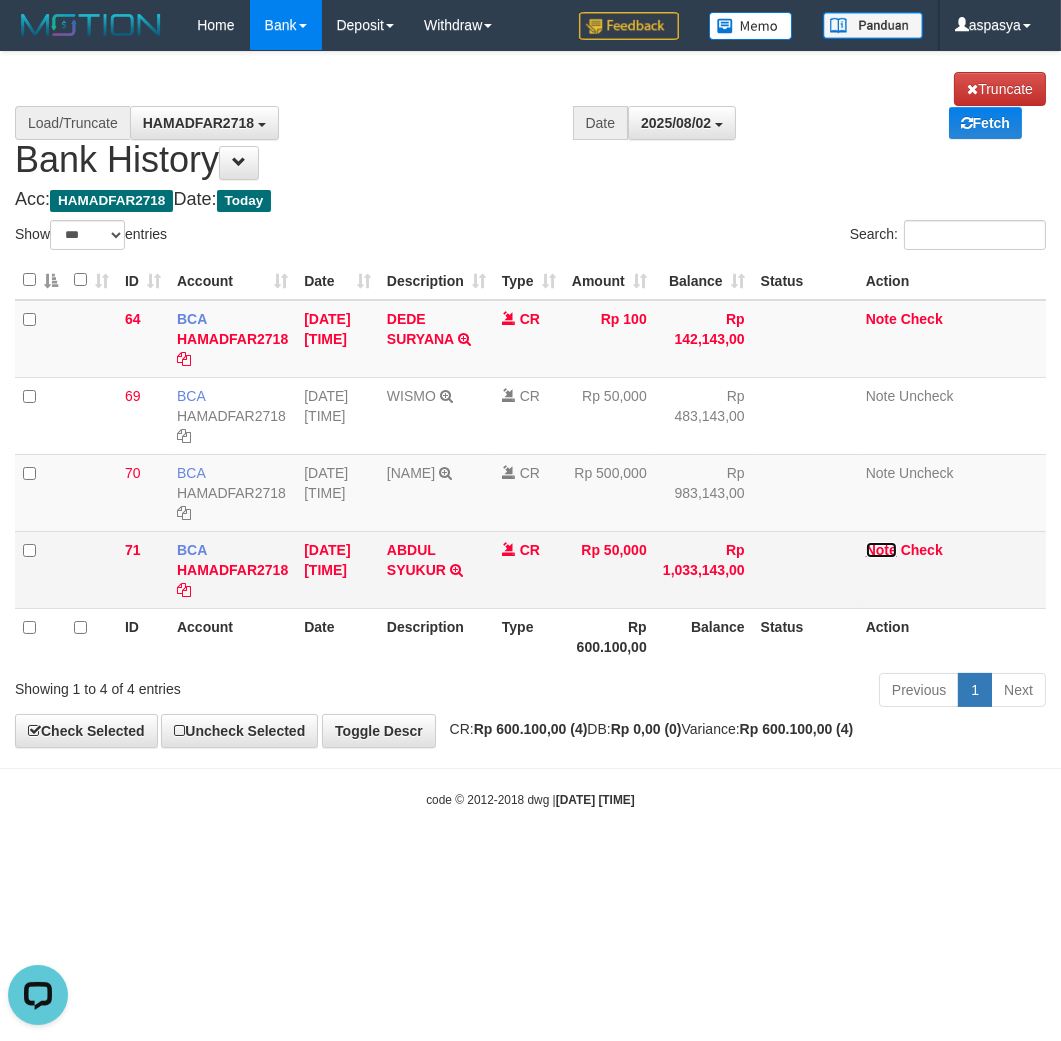 click on "Note" at bounding box center [881, 550] 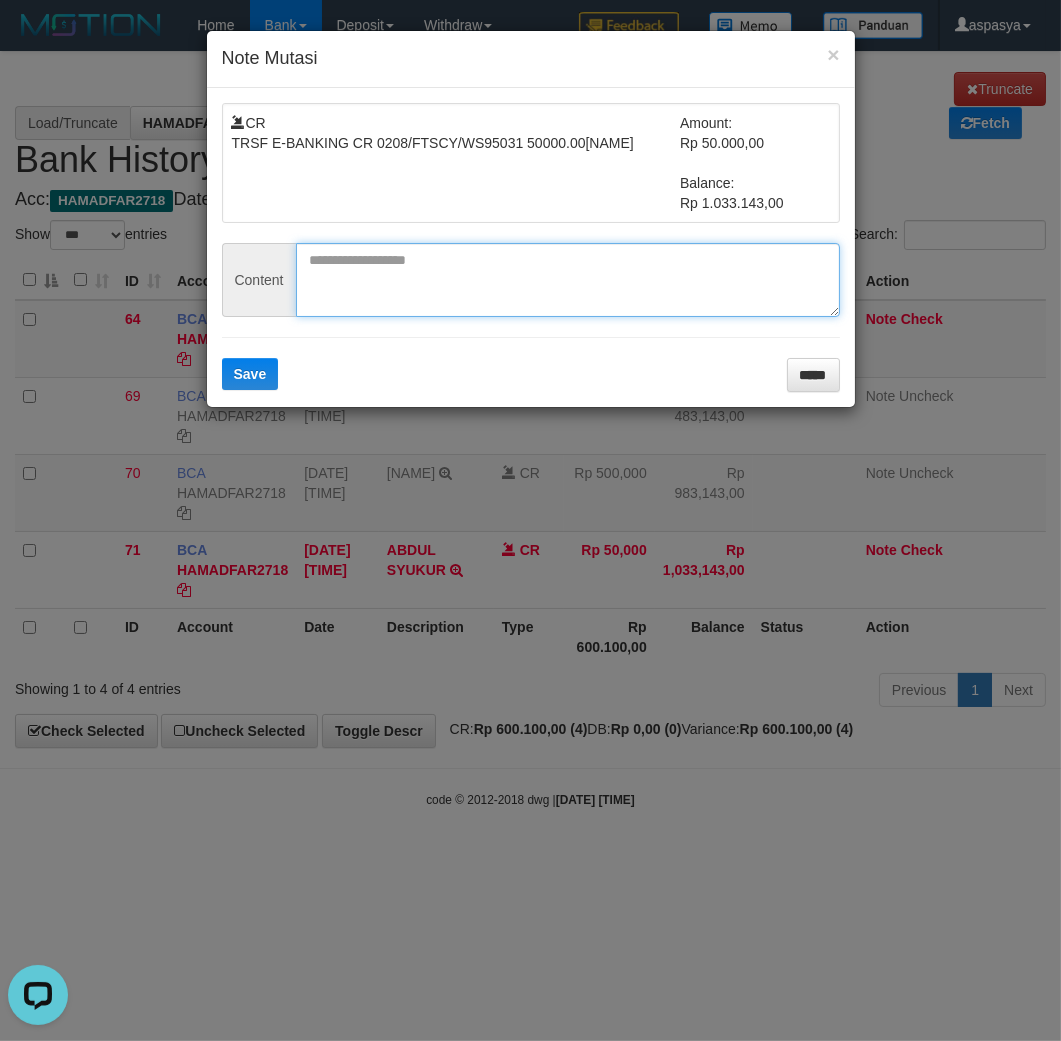 click at bounding box center (568, 280) 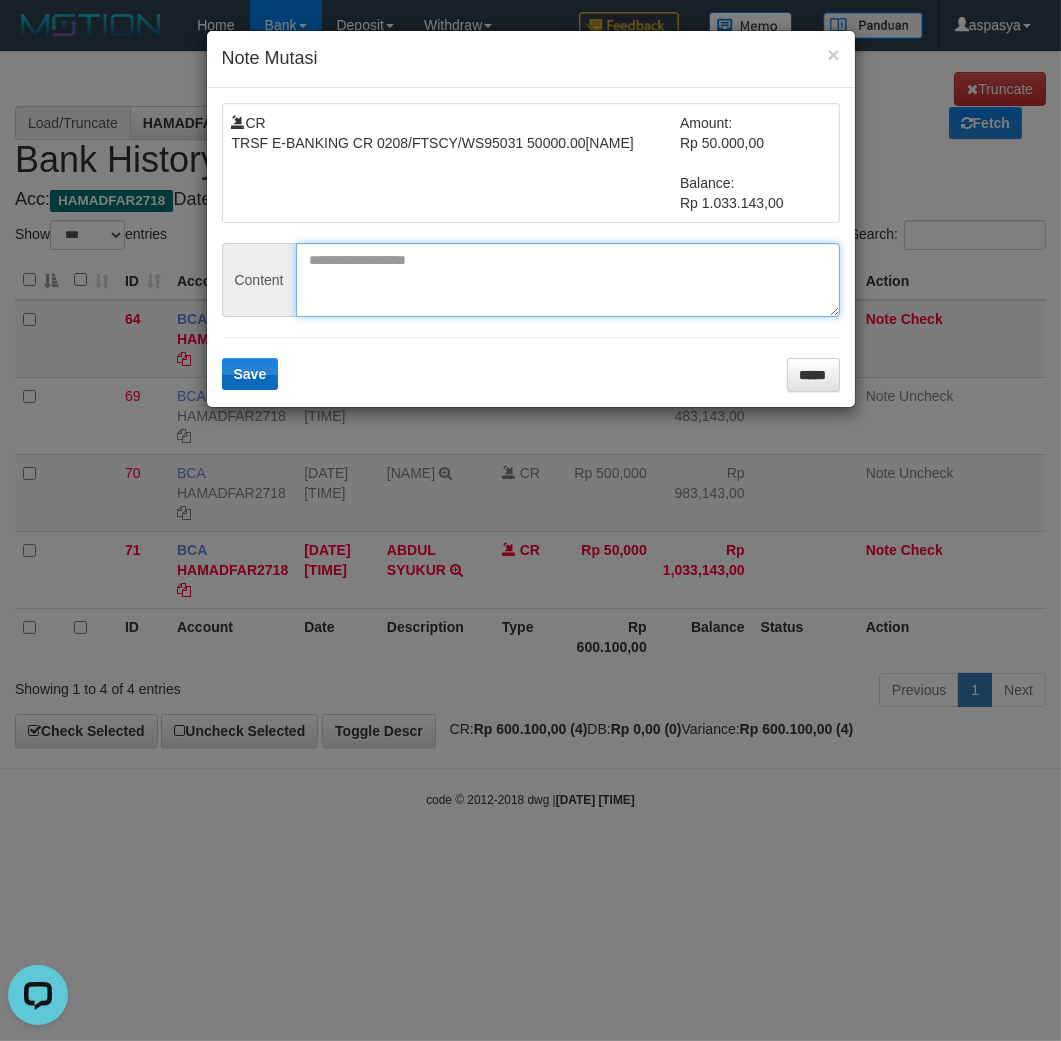 paste on "********" 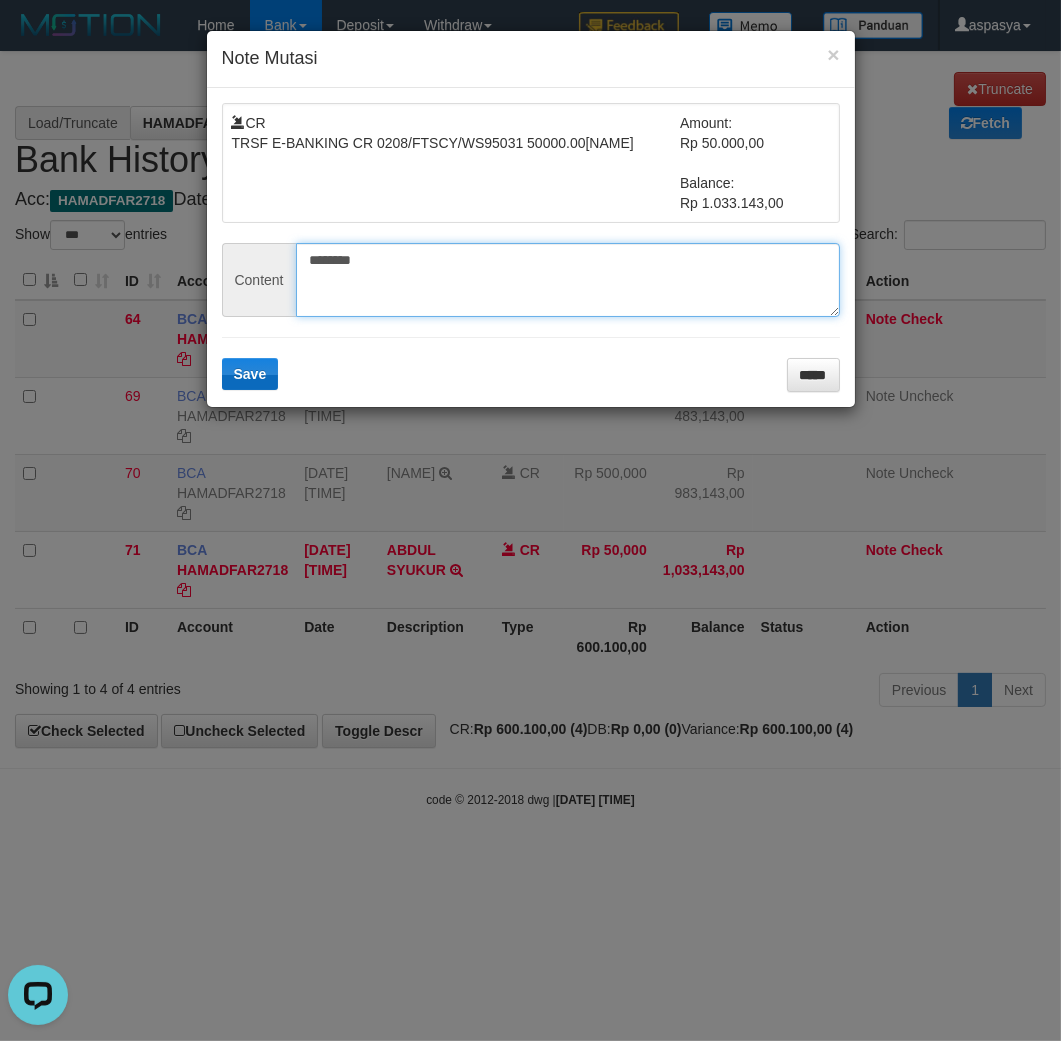 type on "********" 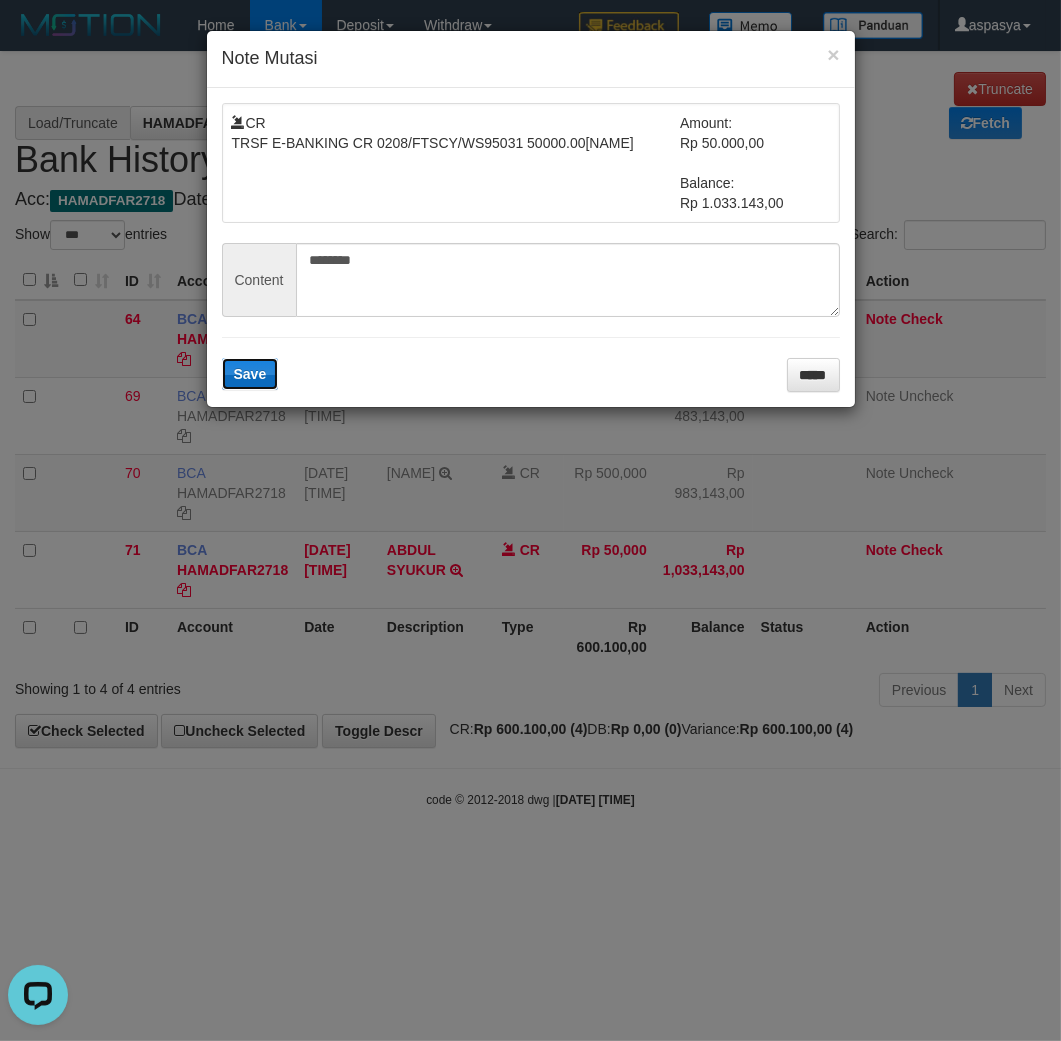 click on "Save" at bounding box center [250, 374] 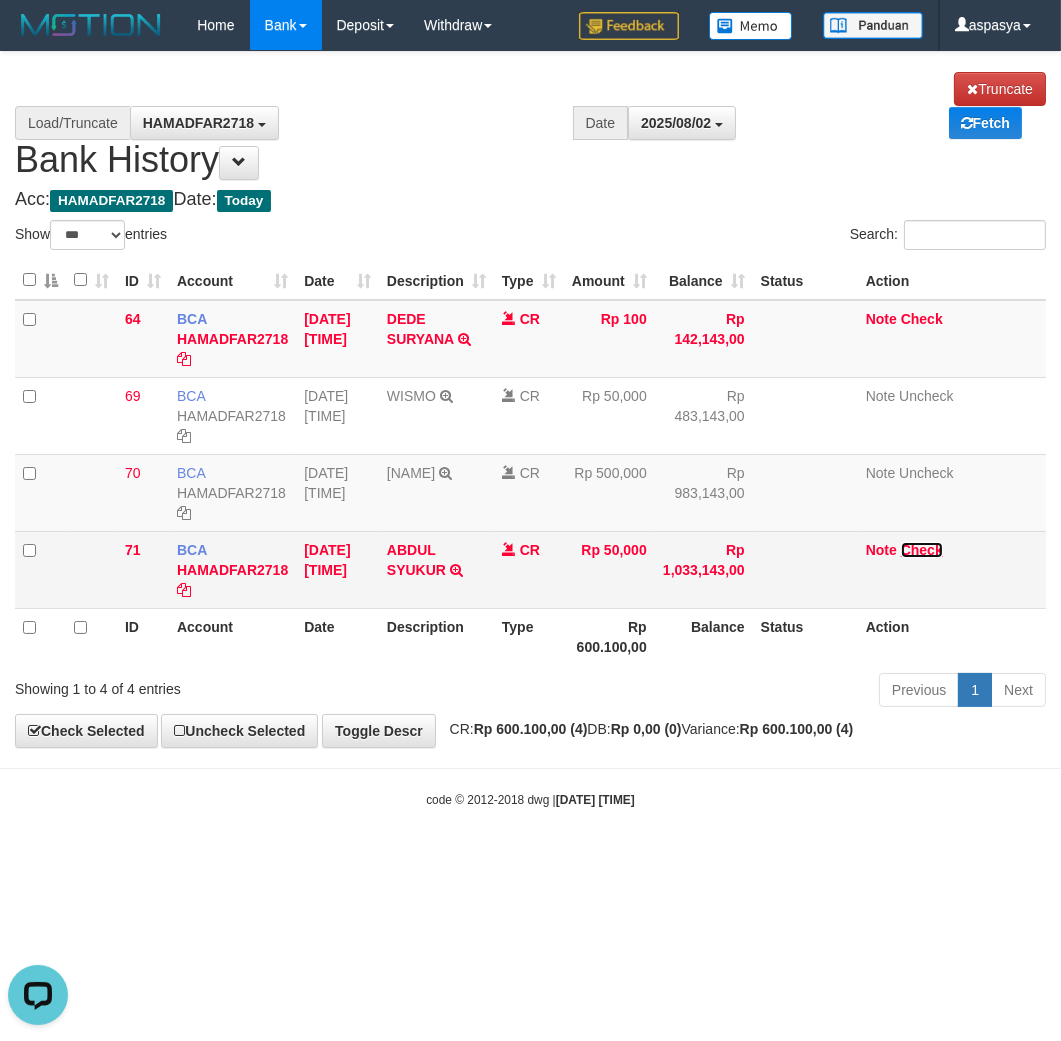 click on "Check" at bounding box center (922, 550) 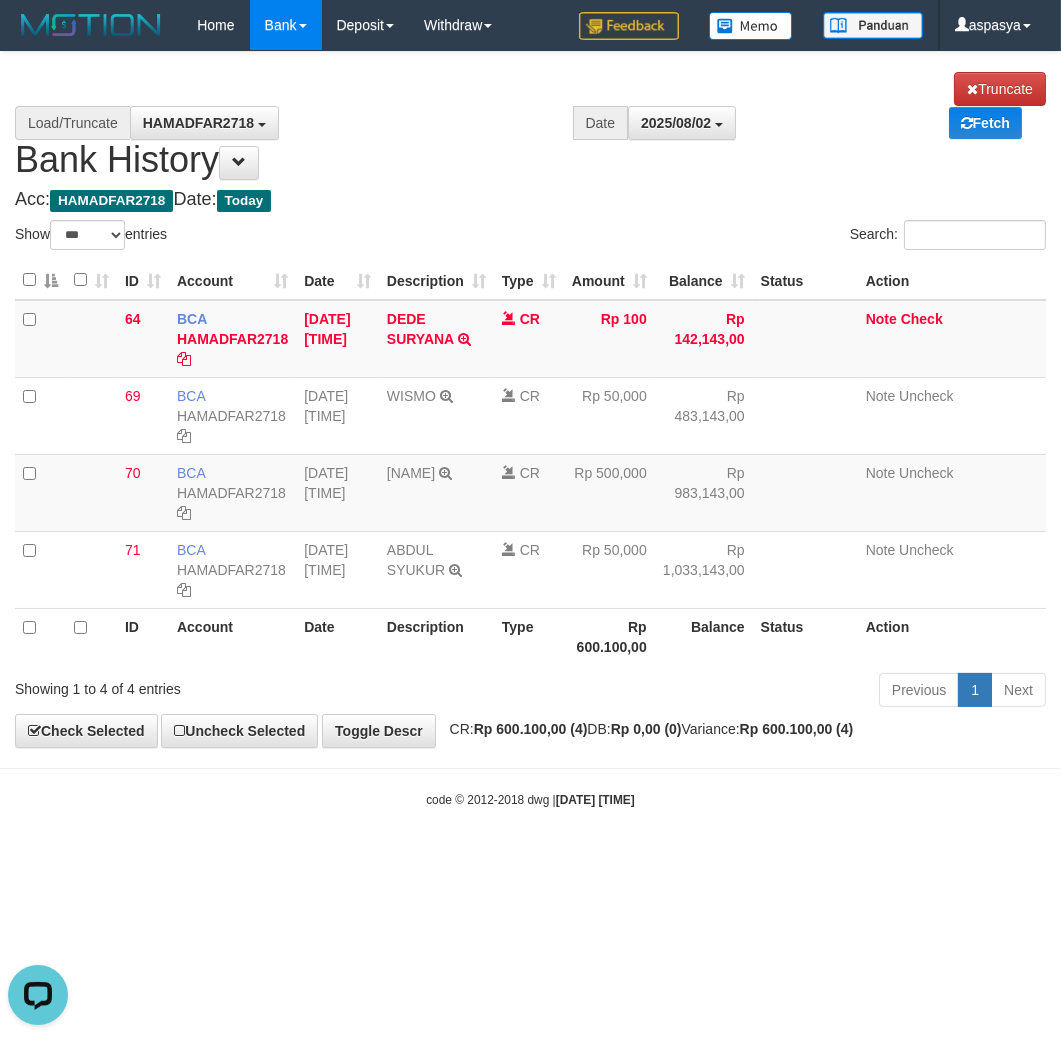 click on "Acc: 											 HAMADFAR2718
Date:  Today" at bounding box center (530, 200) 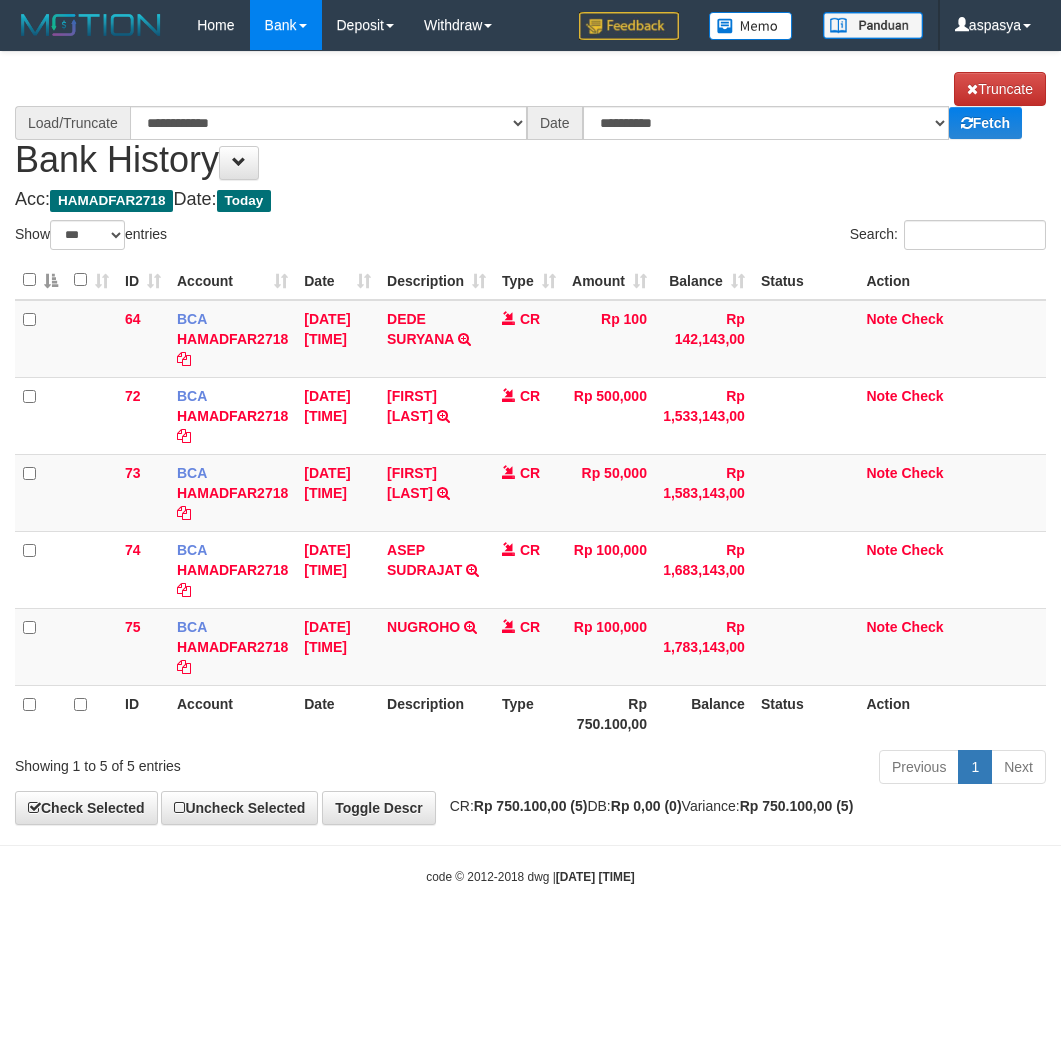 select on "***" 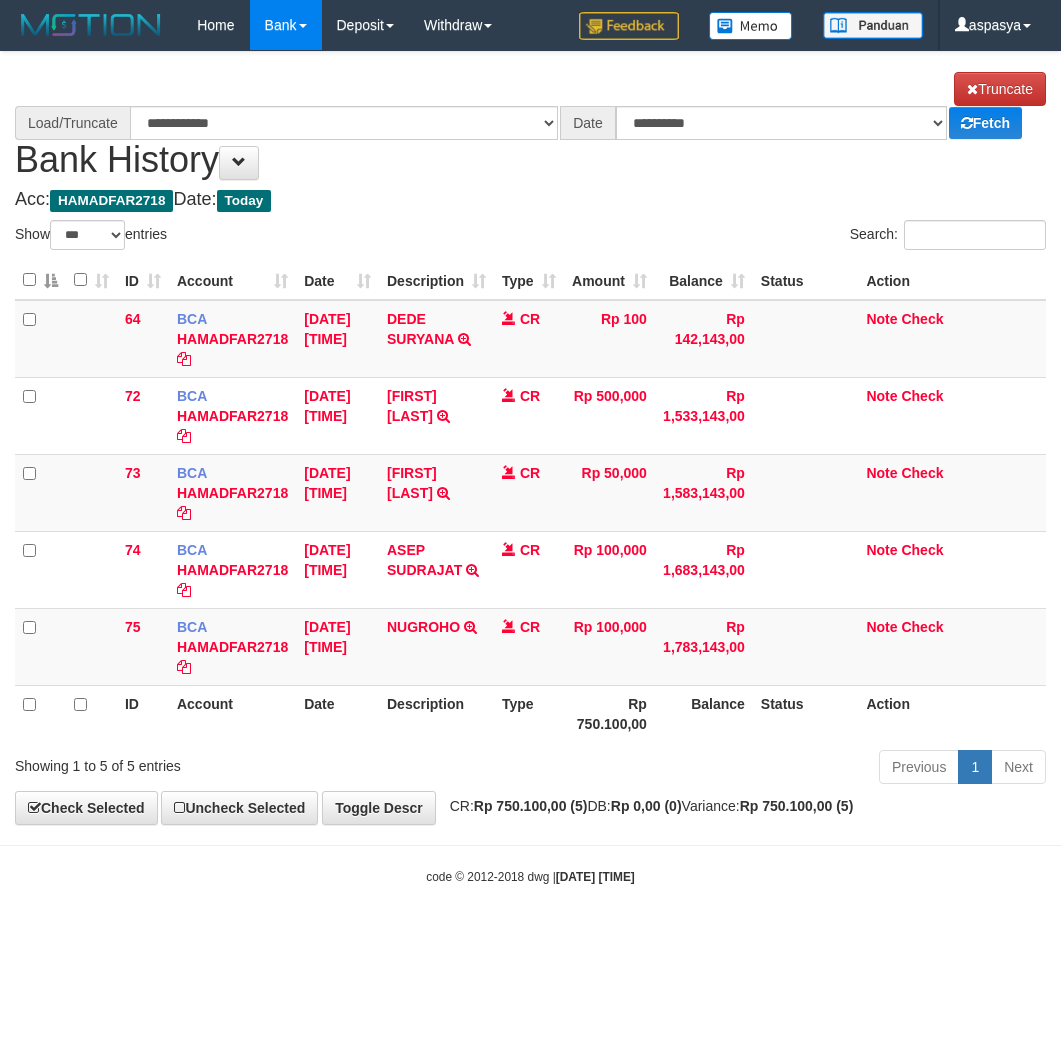 scroll, scrollTop: 0, scrollLeft: 0, axis: both 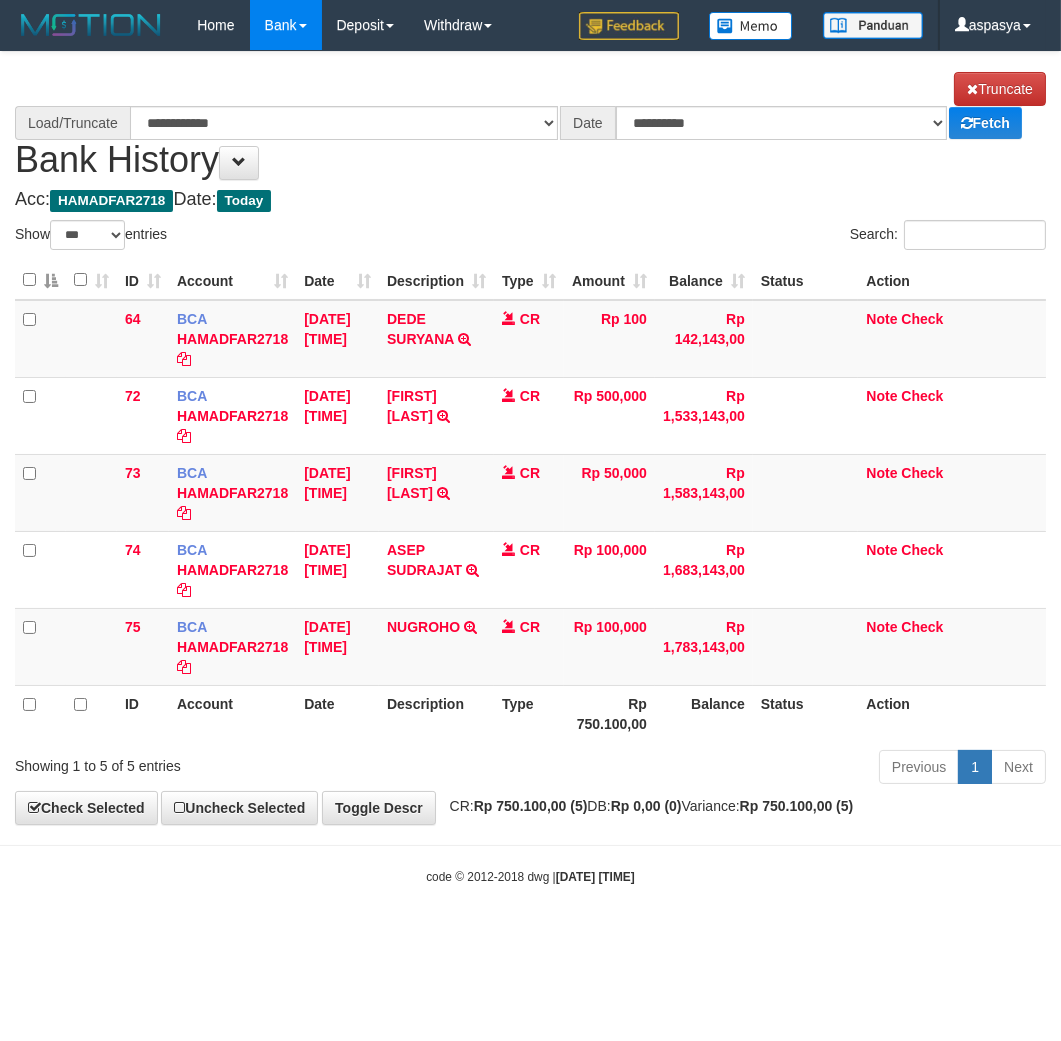 select on "****" 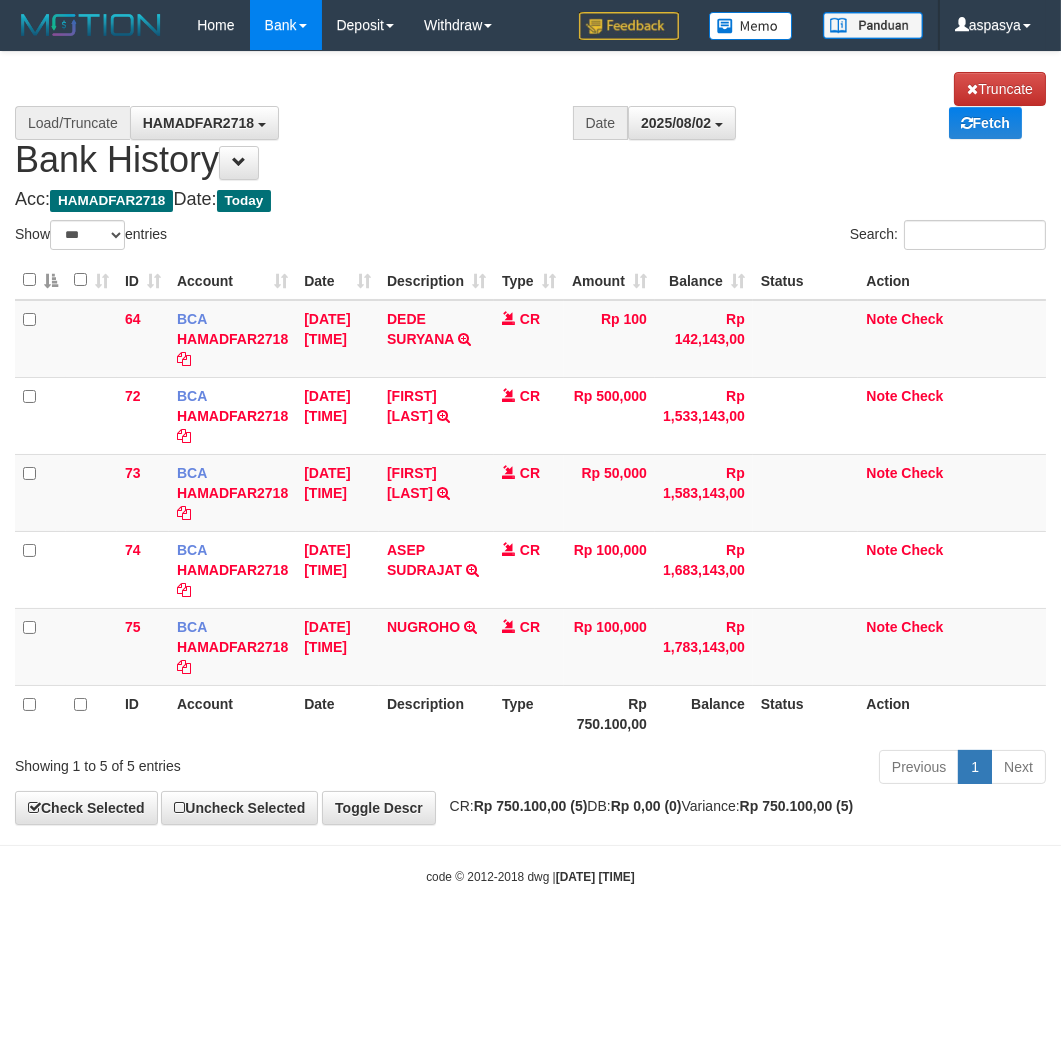 click on "**********" at bounding box center (530, 438) 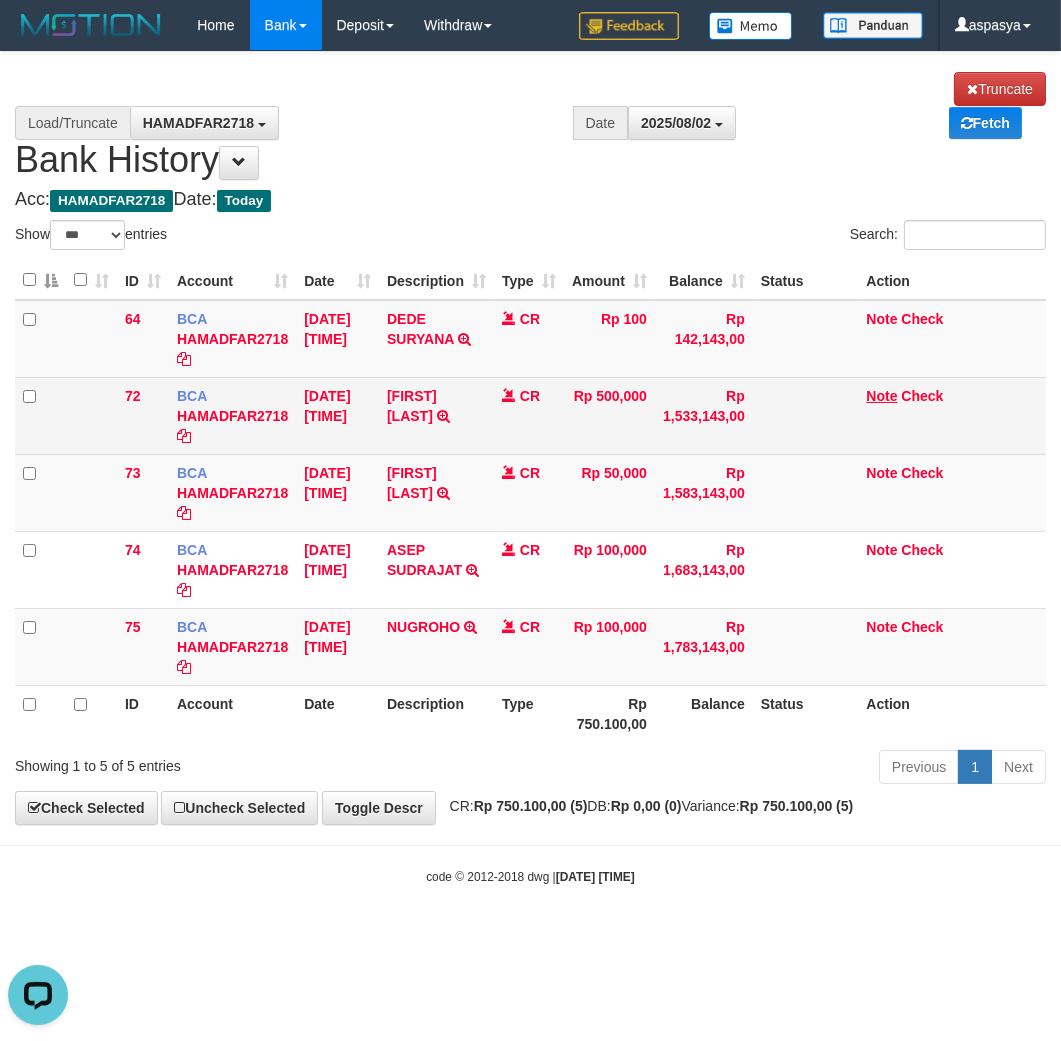 scroll, scrollTop: 0, scrollLeft: 0, axis: both 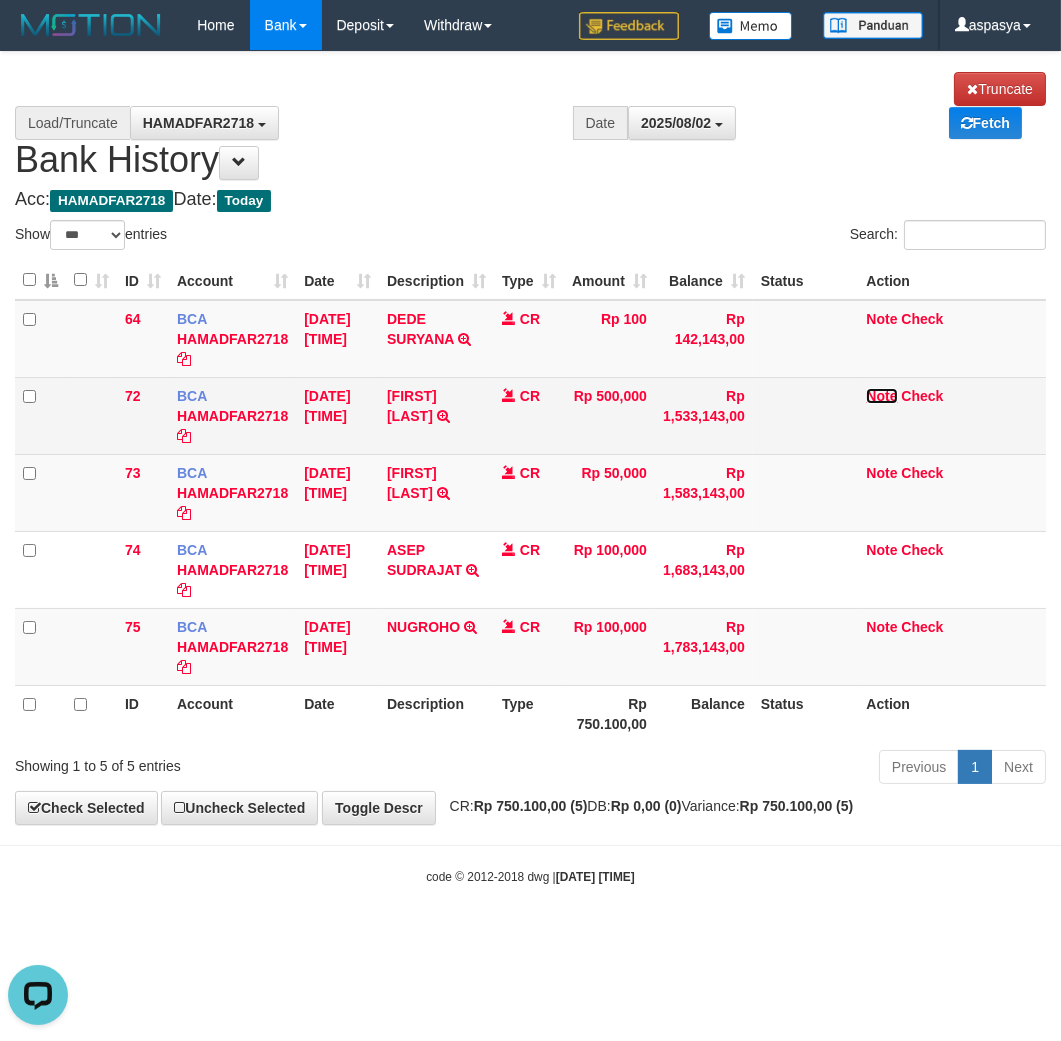 click on "Note" at bounding box center [881, 396] 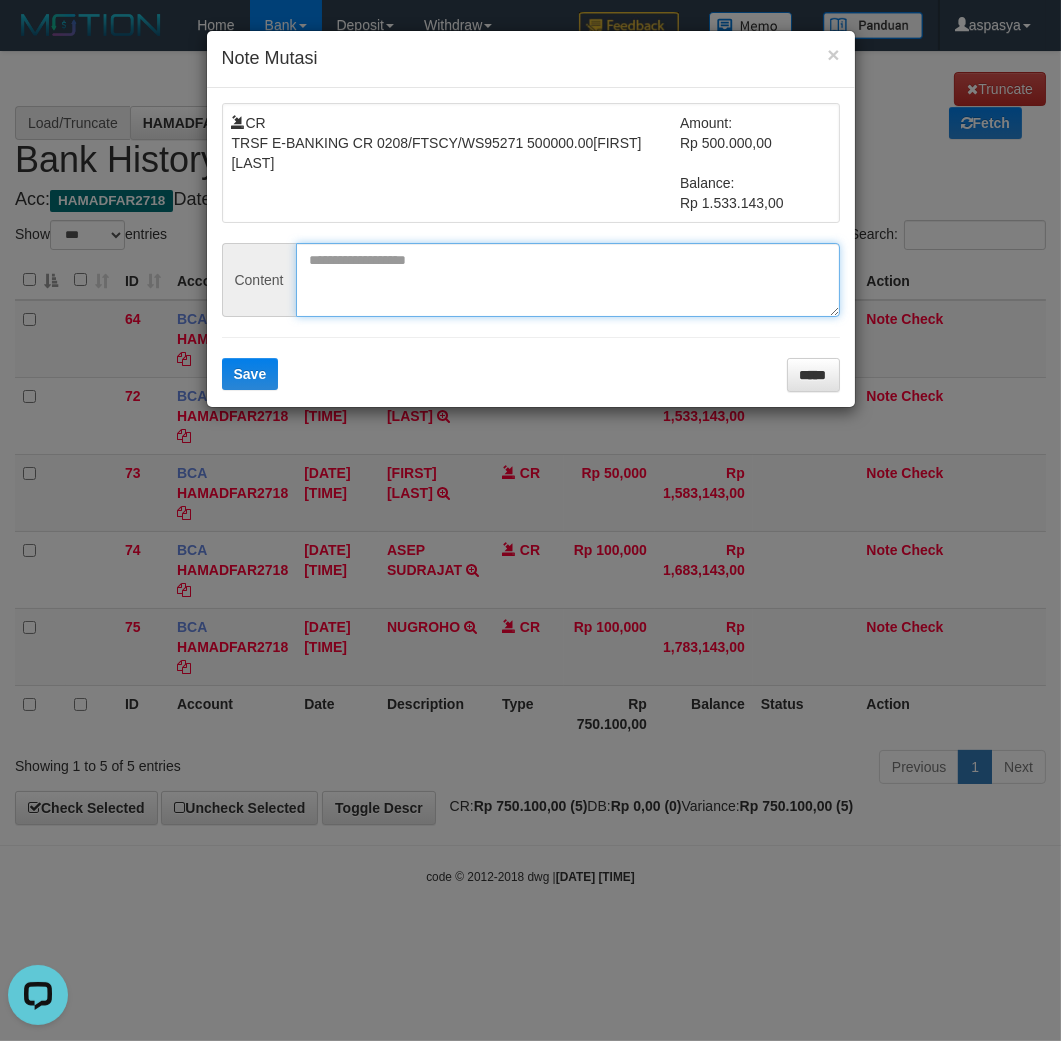 drag, startPoint x: 418, startPoint y: 265, endPoint x: 278, endPoint y: 352, distance: 164.83022 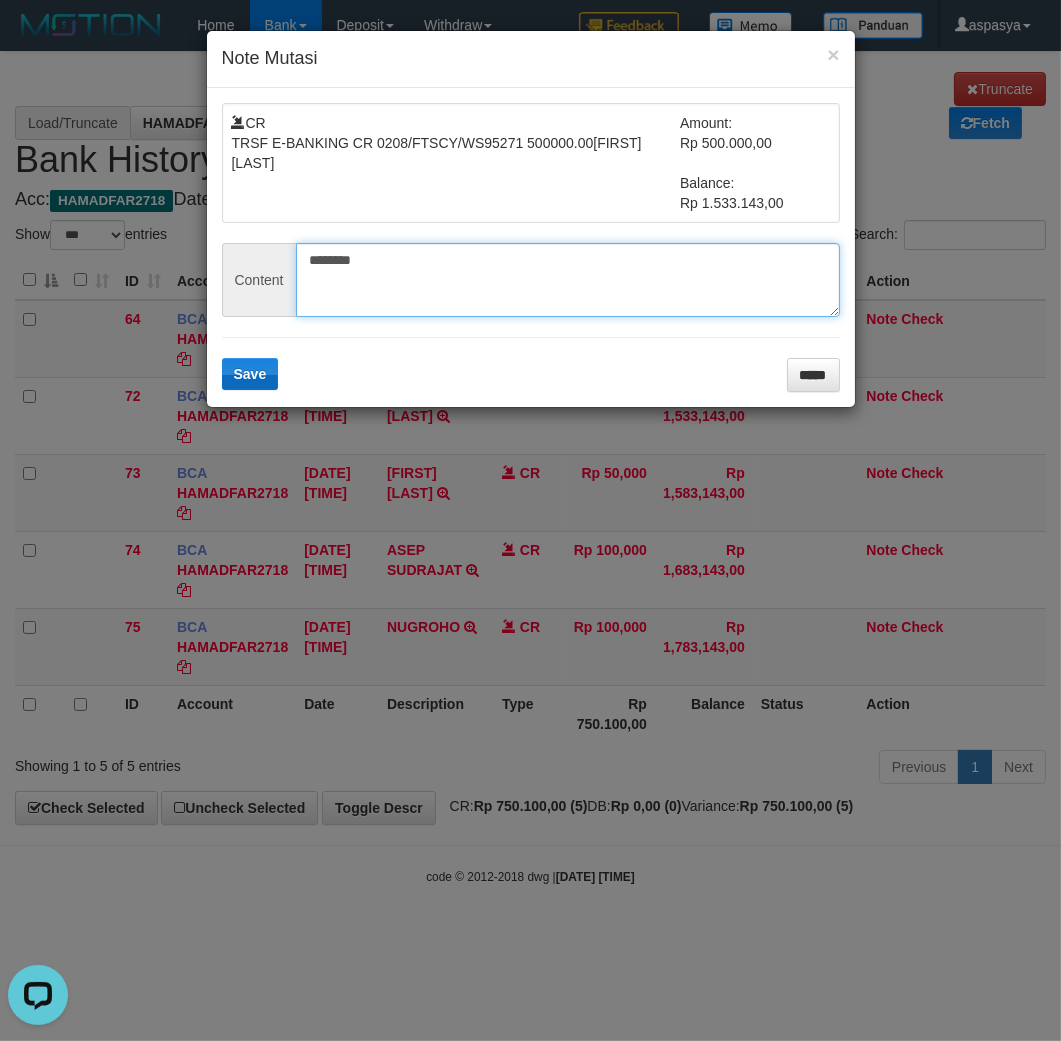 type on "********" 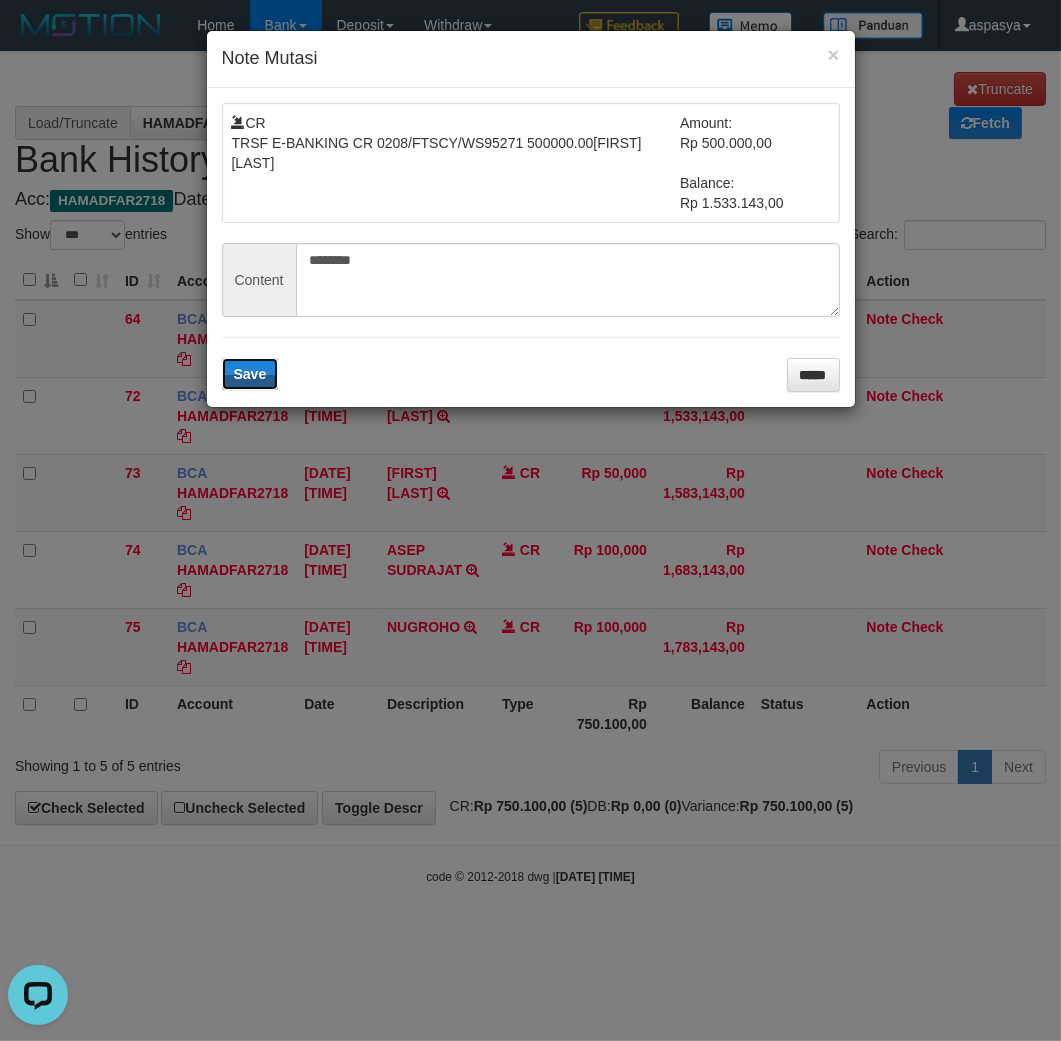 drag, startPoint x: 256, startPoint y: 363, endPoint x: 395, endPoint y: 387, distance: 141.05673 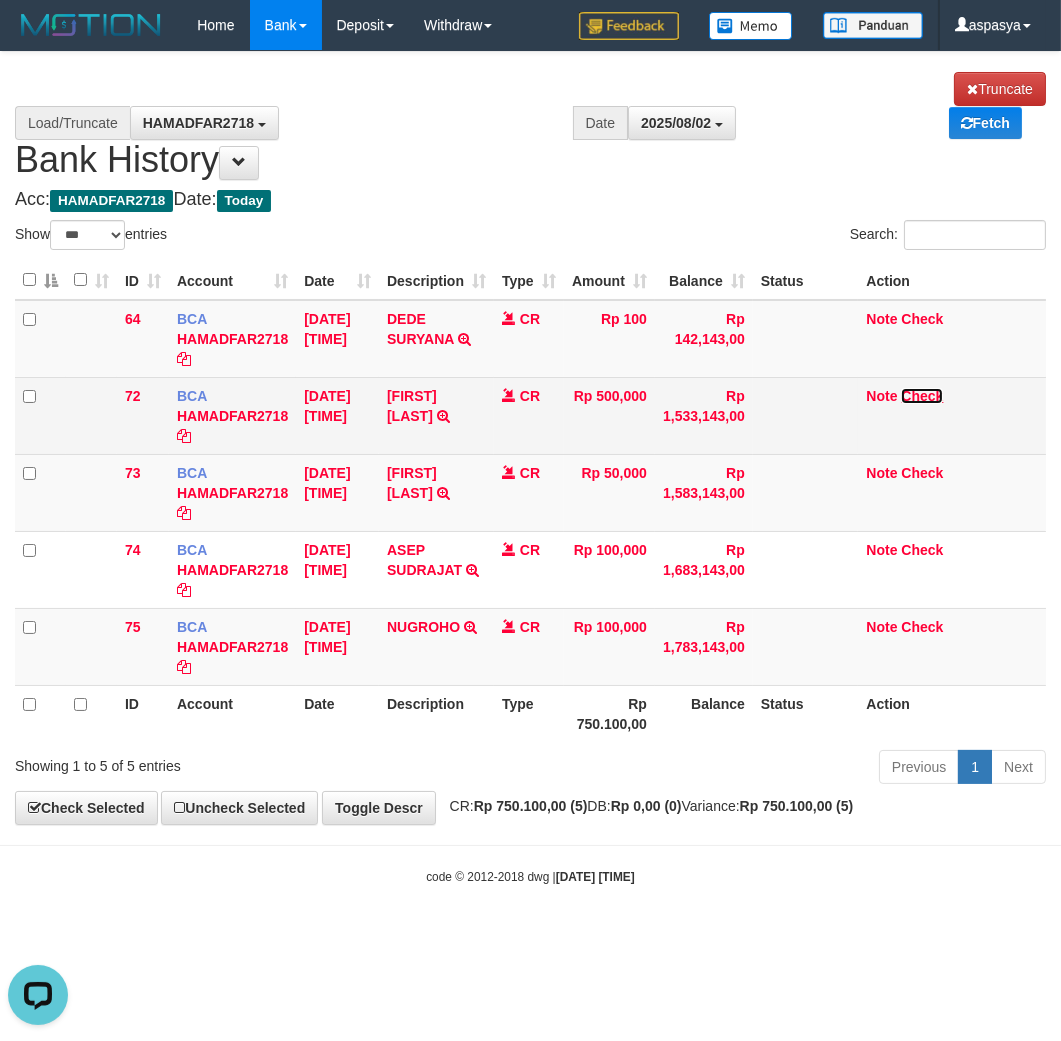click on "Check" at bounding box center (922, 396) 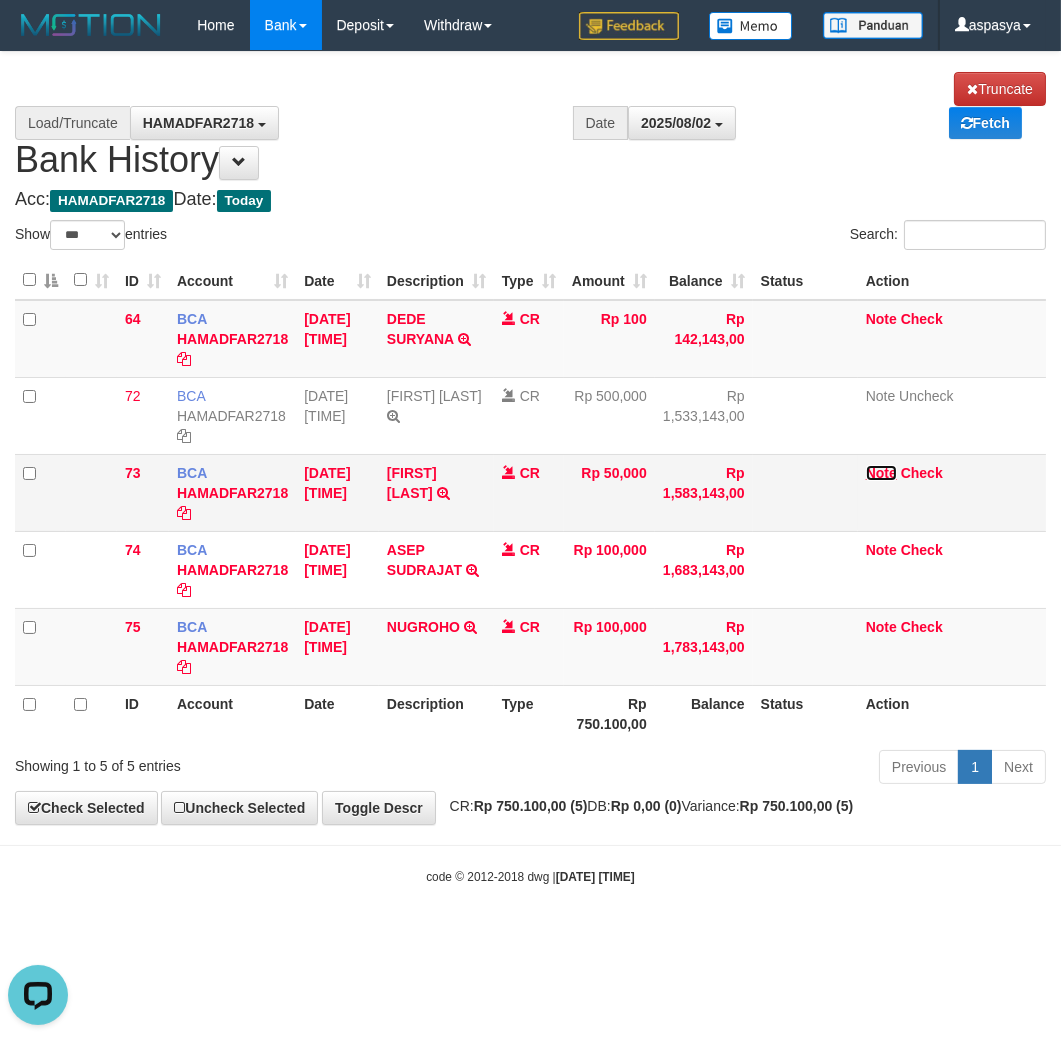 click on "Note" at bounding box center (881, 473) 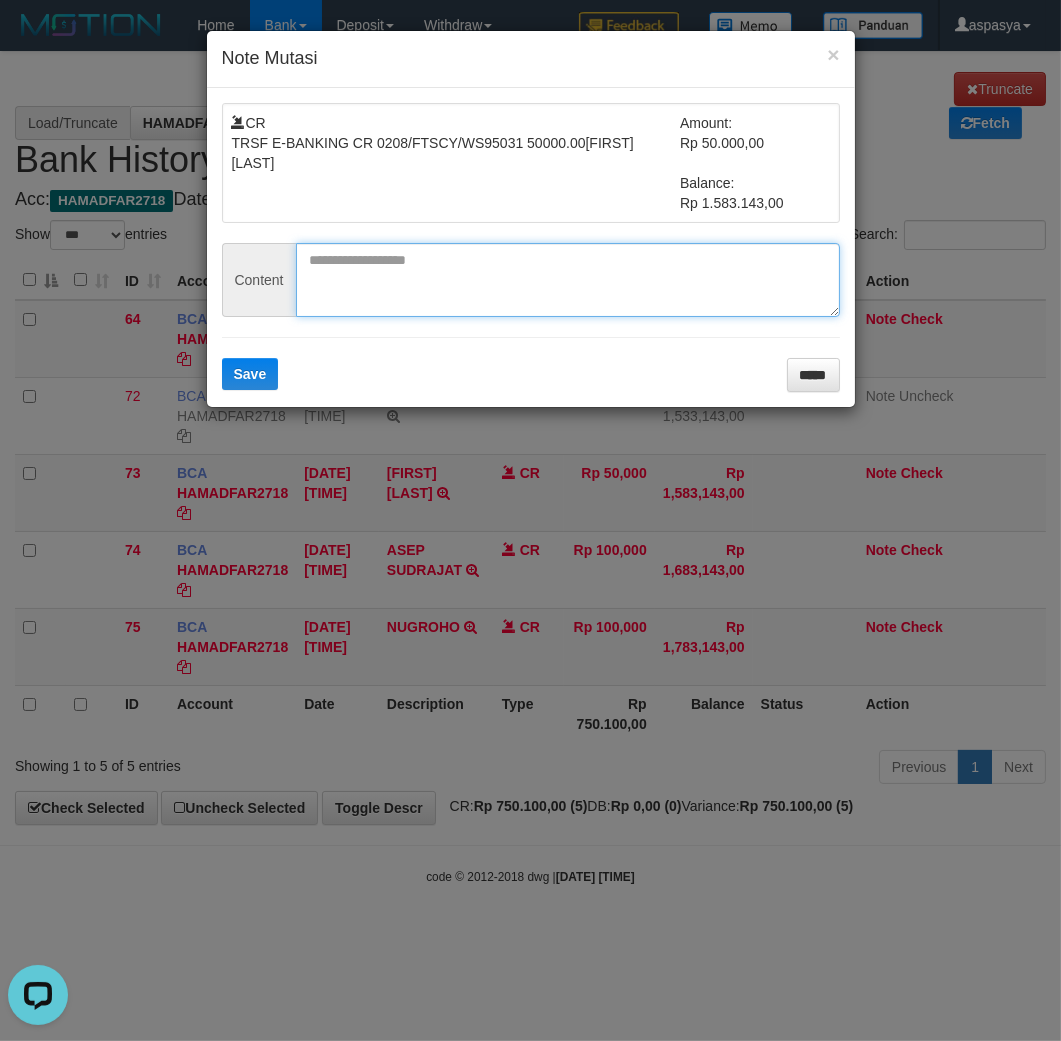 drag, startPoint x: 387, startPoint y: 282, endPoint x: 341, endPoint y: 318, distance: 58.412327 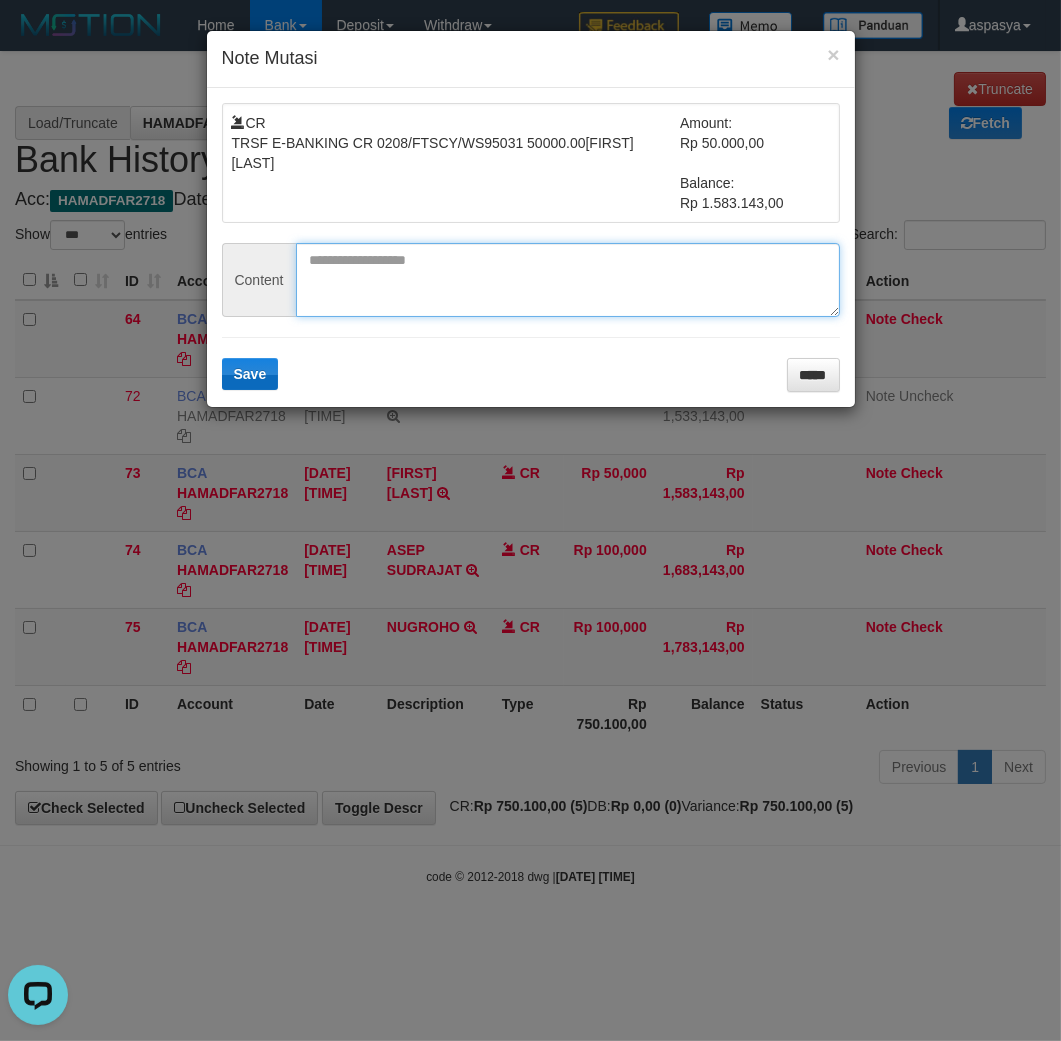 paste on "*********" 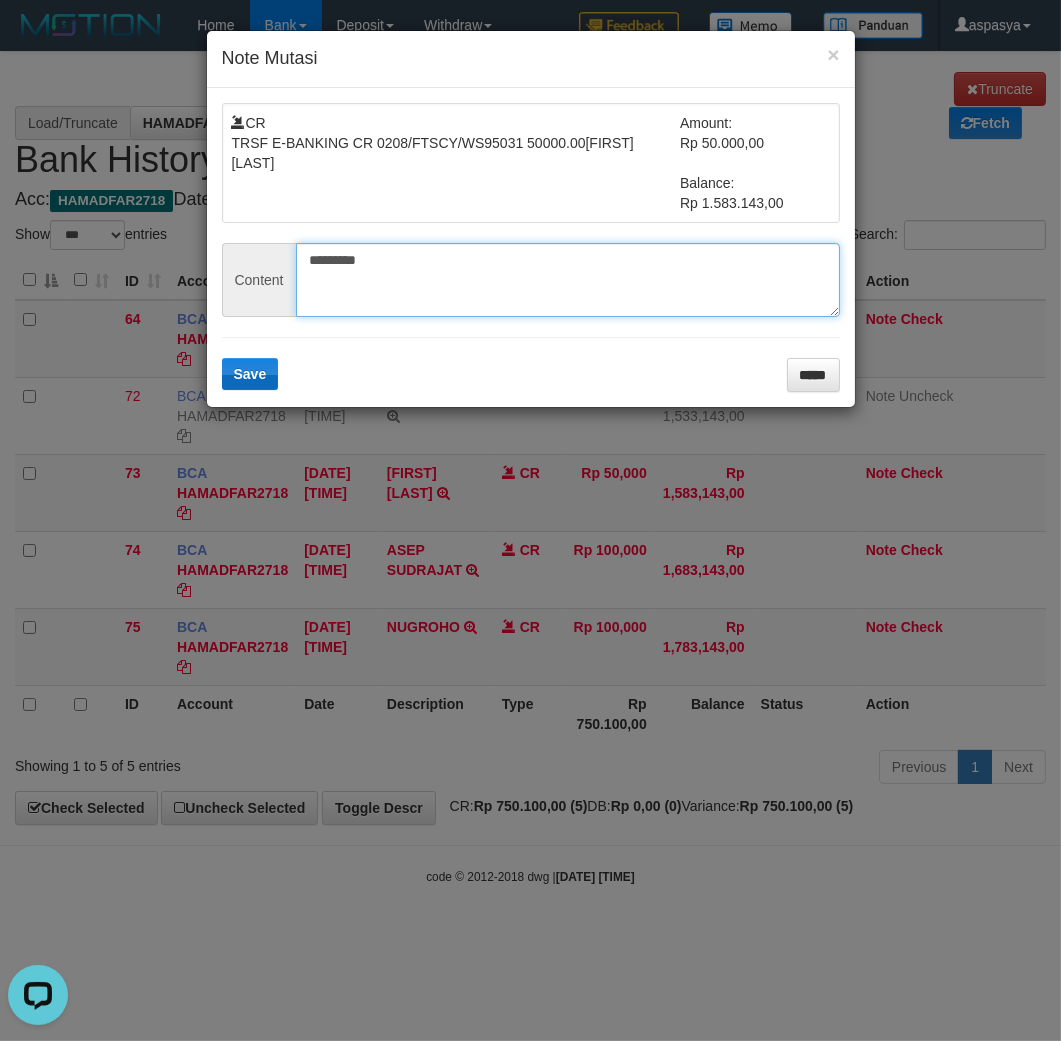 type on "*********" 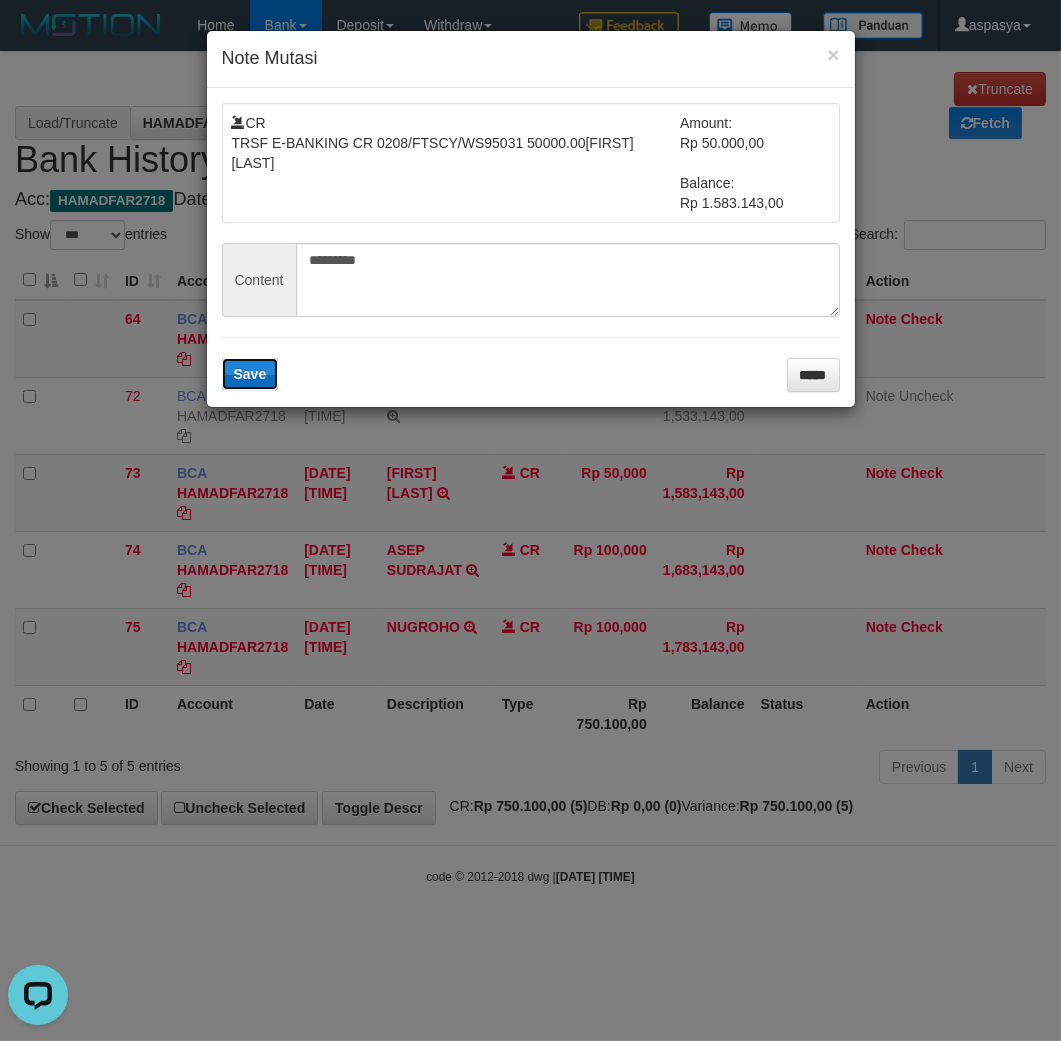 click on "Save" at bounding box center [250, 374] 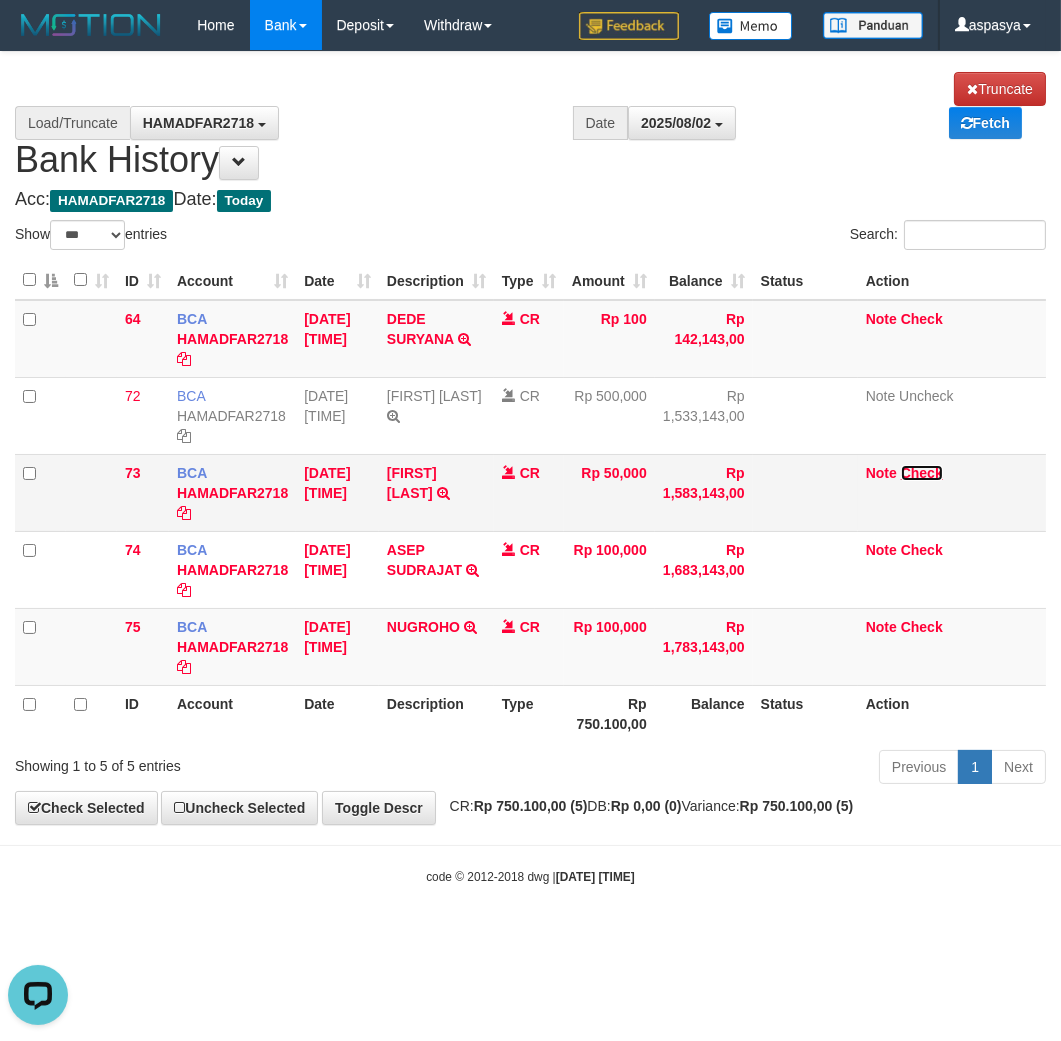 click on "Check" at bounding box center (922, 473) 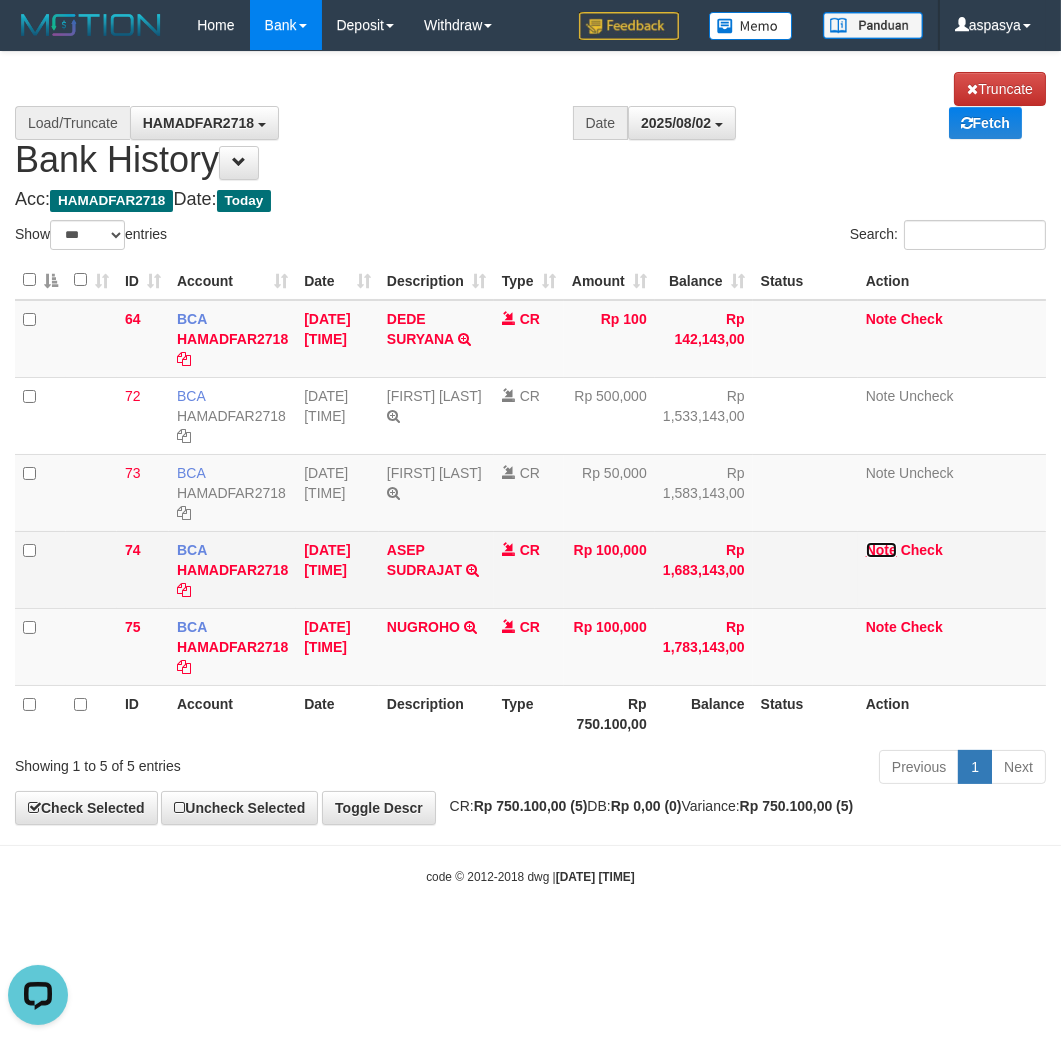 click on "Note" at bounding box center [881, 550] 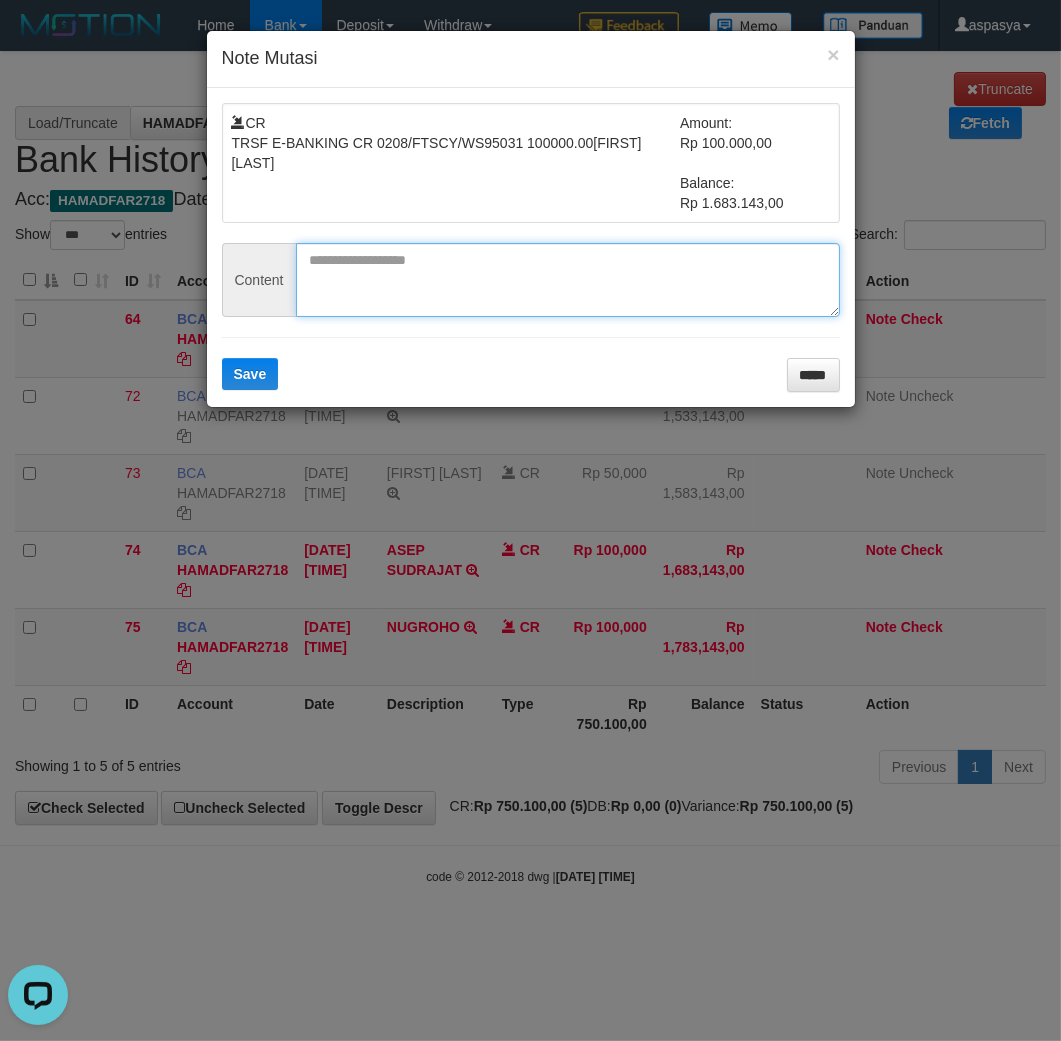 click at bounding box center (568, 280) 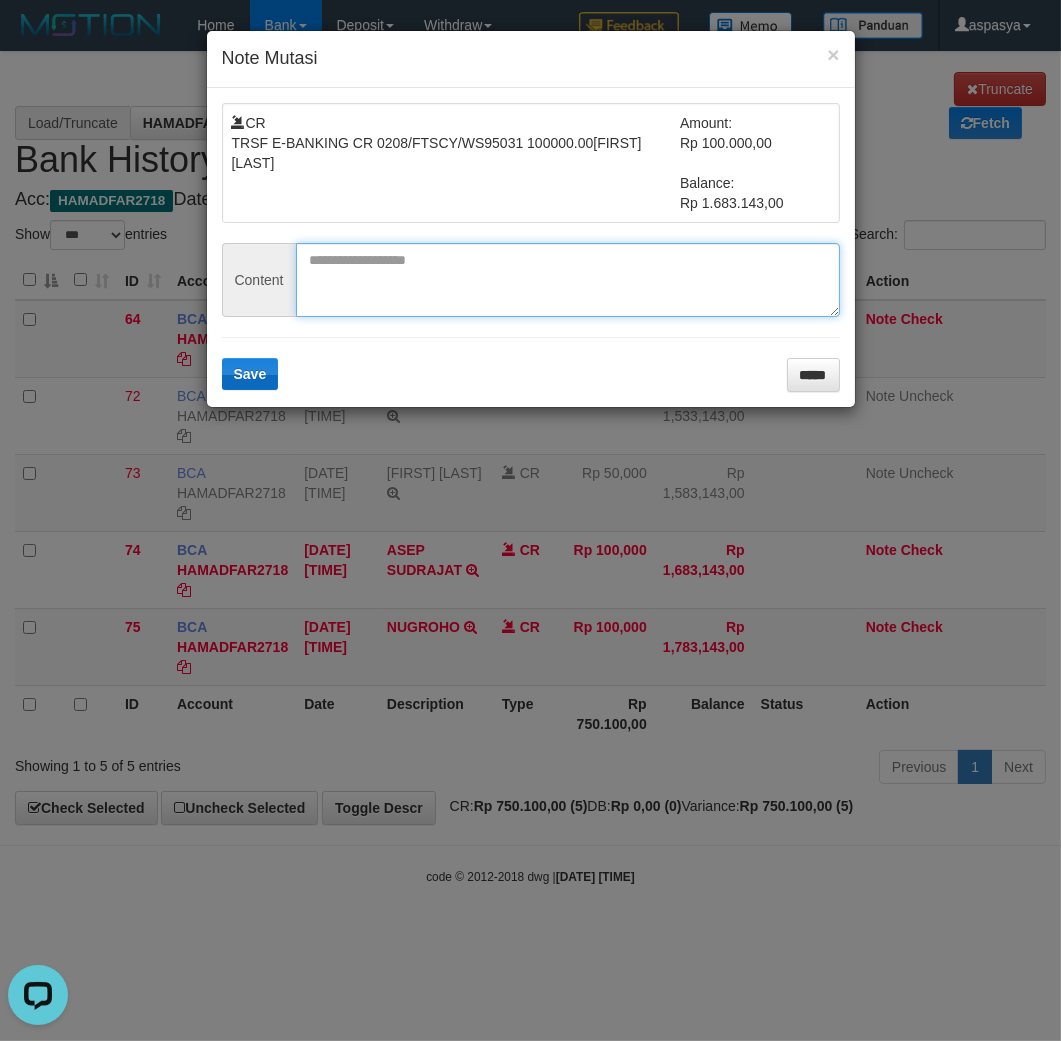 paste on "**********" 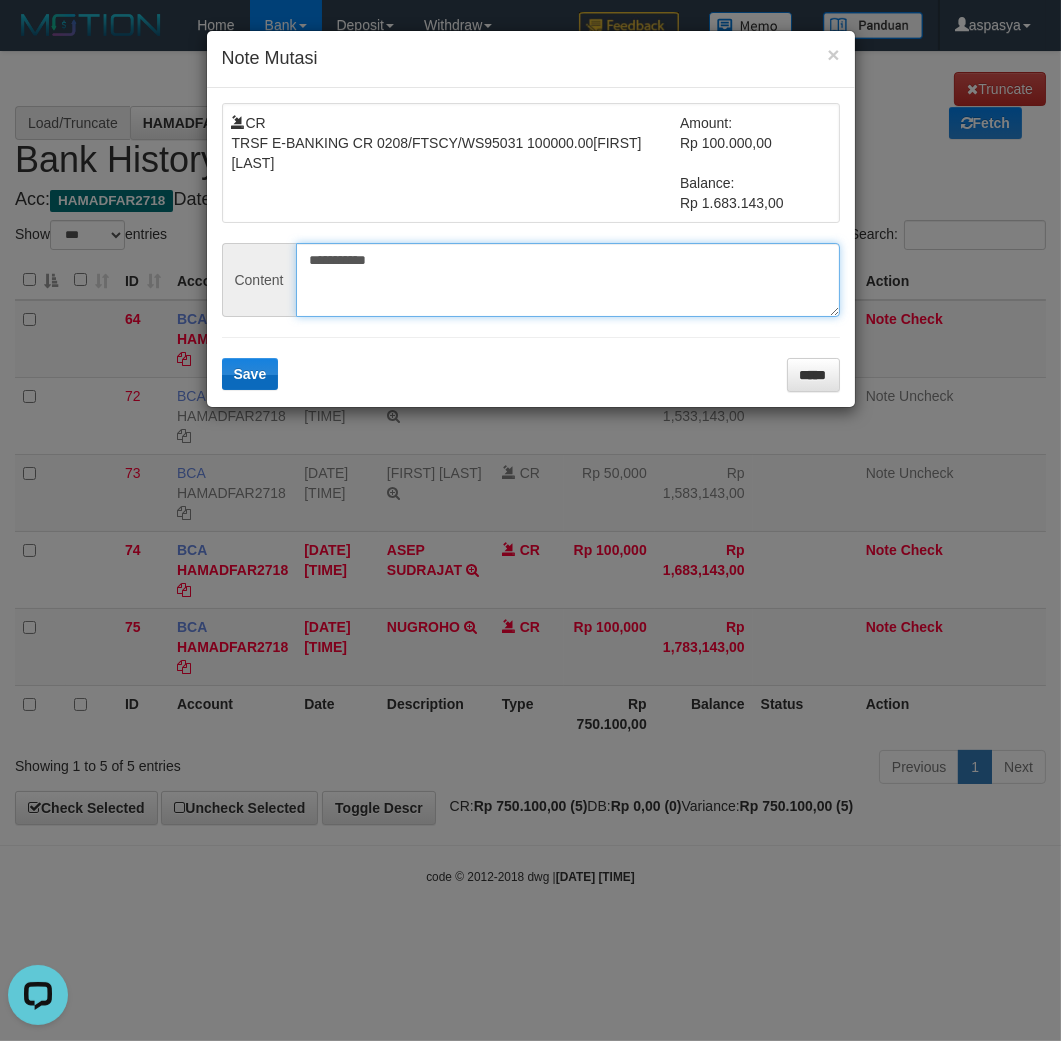 type on "**********" 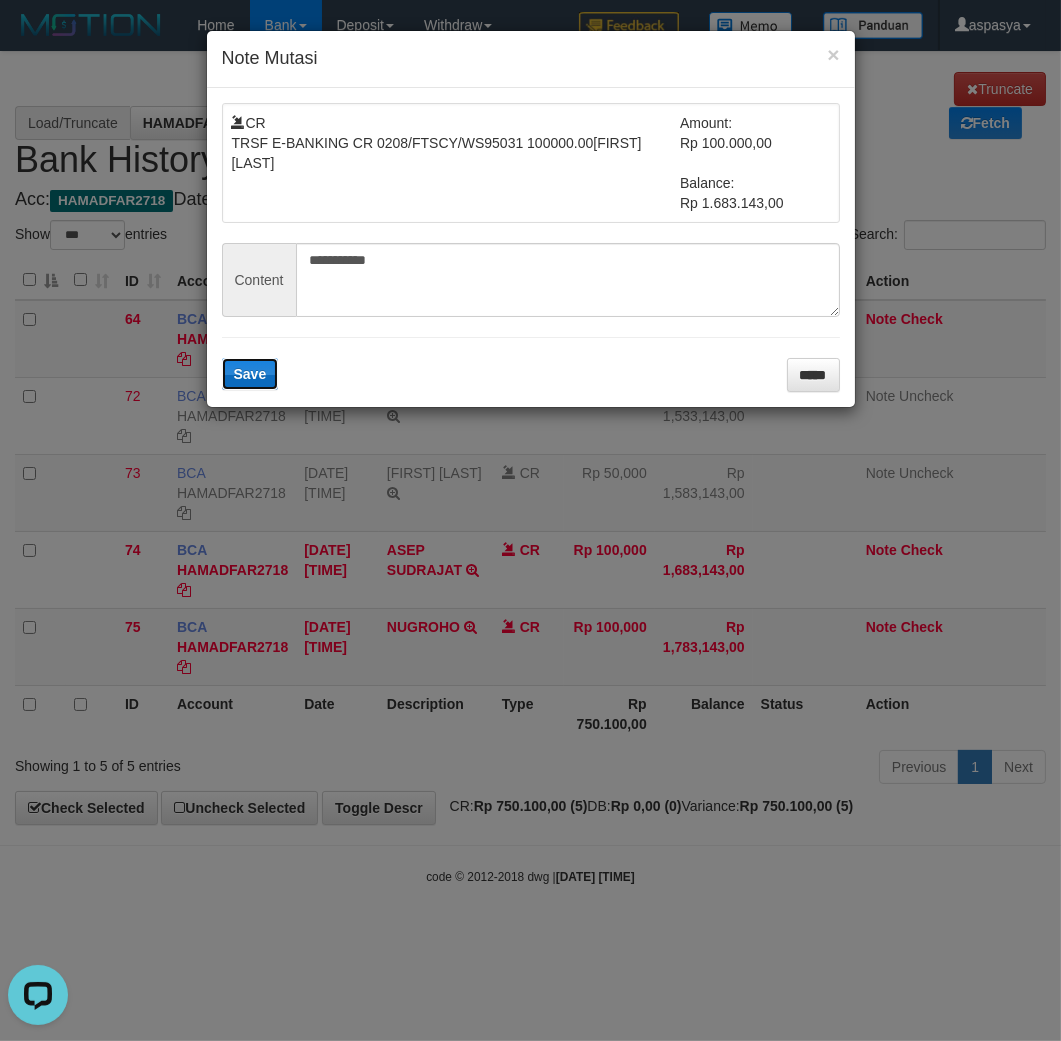 click on "Save" at bounding box center [250, 374] 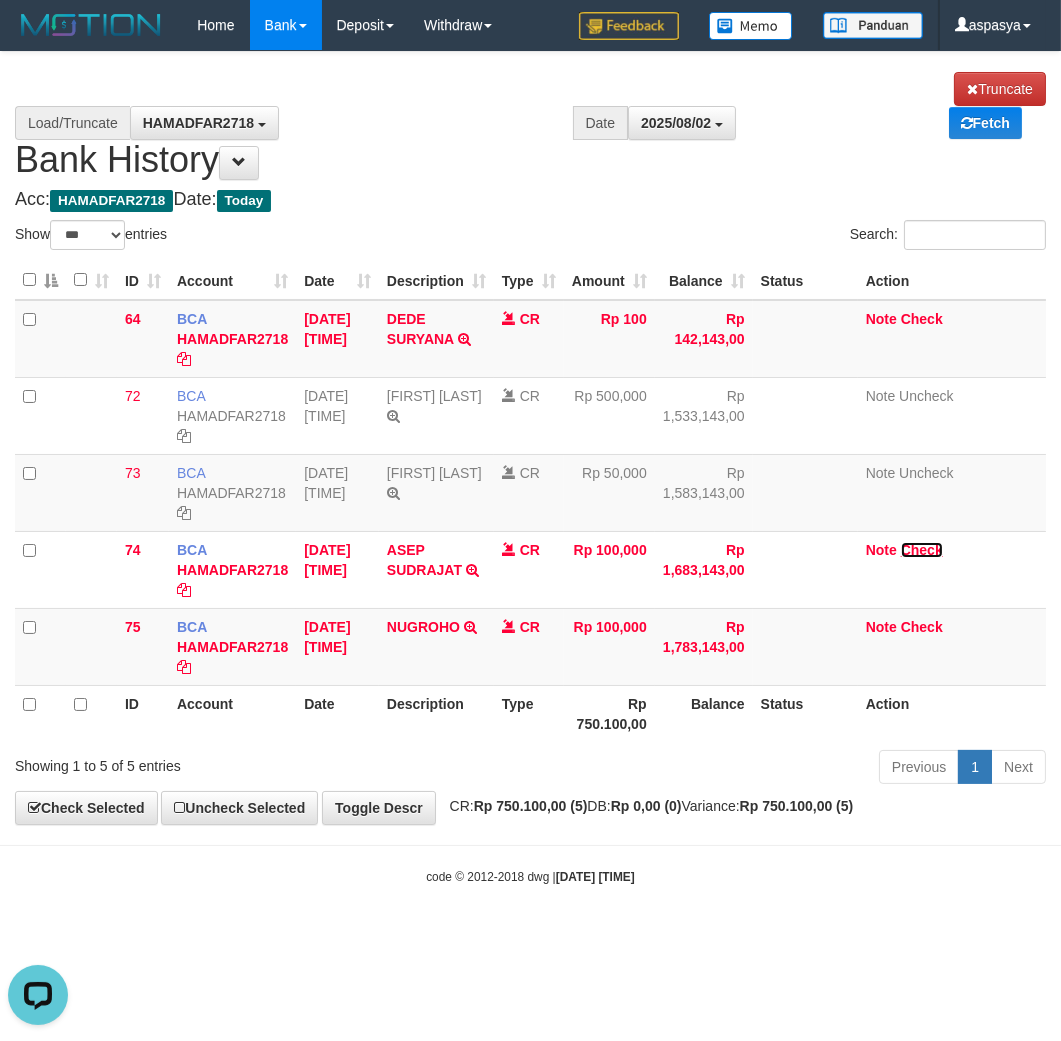 click on "Check" at bounding box center [922, 550] 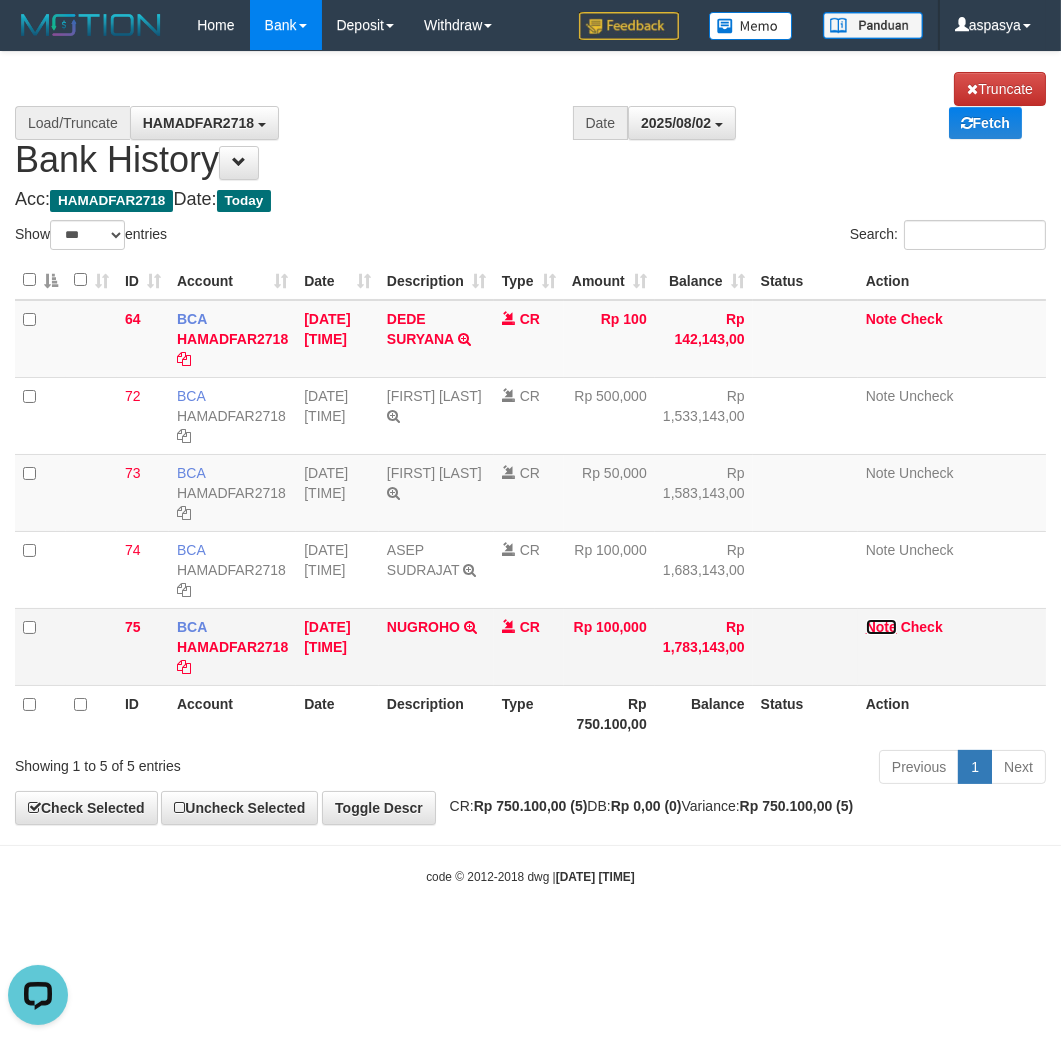click on "Note" at bounding box center [881, 627] 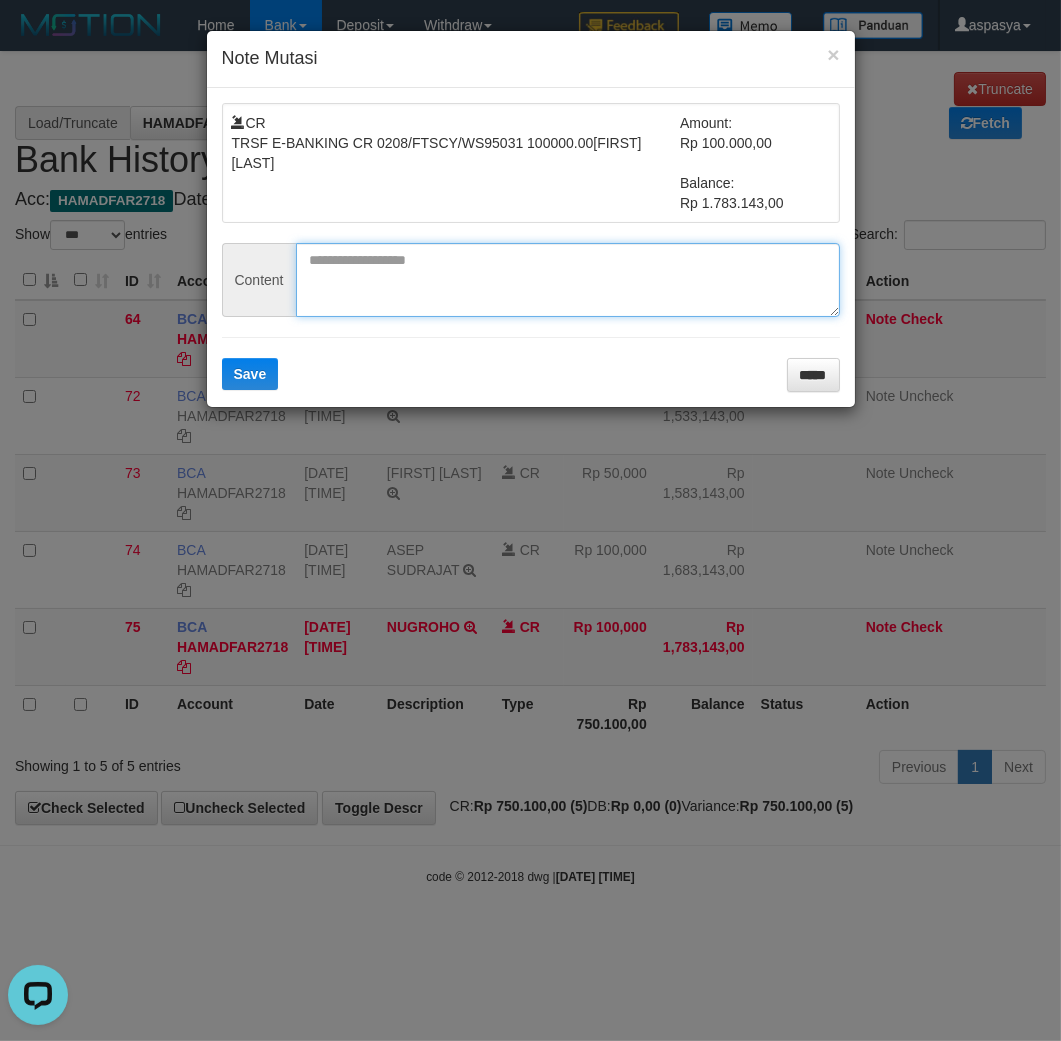 click at bounding box center (568, 280) 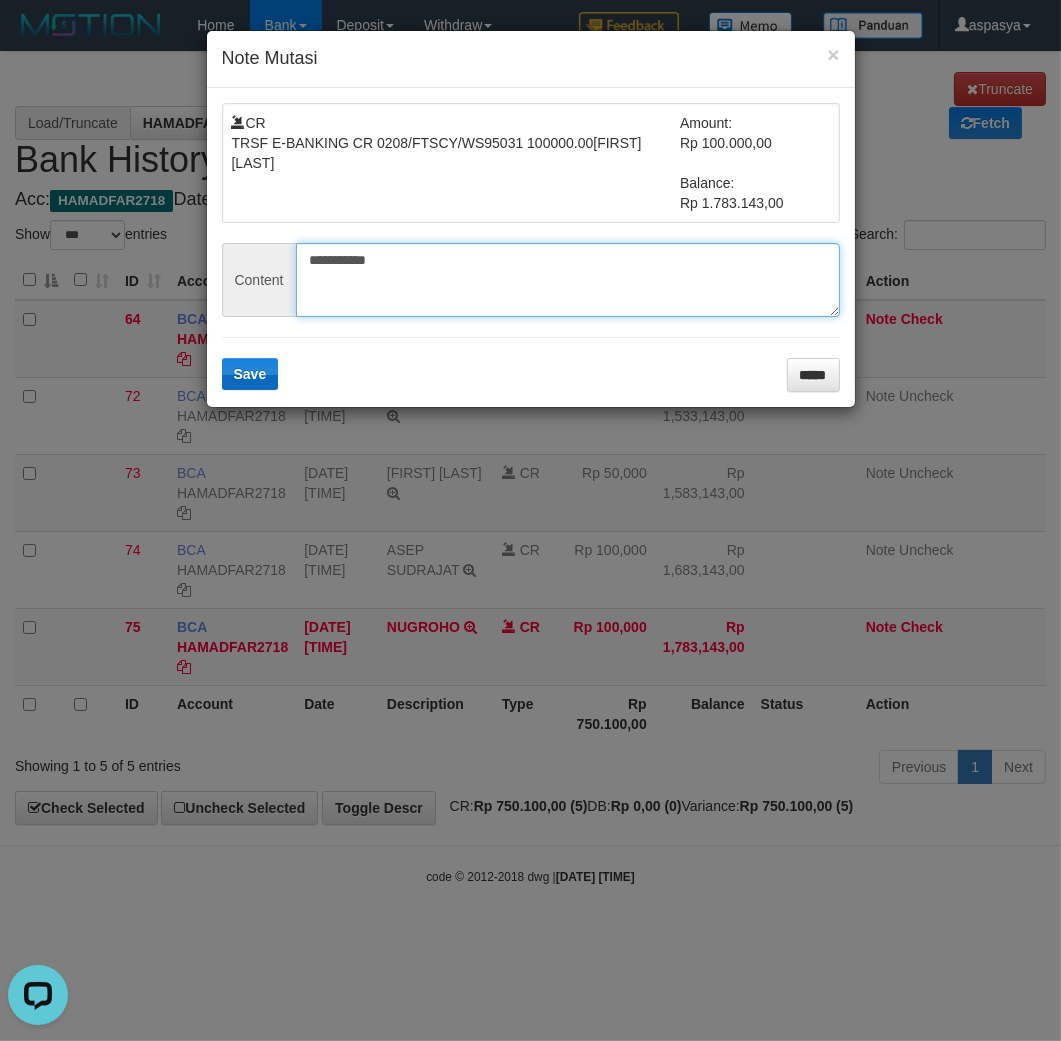 type on "**********" 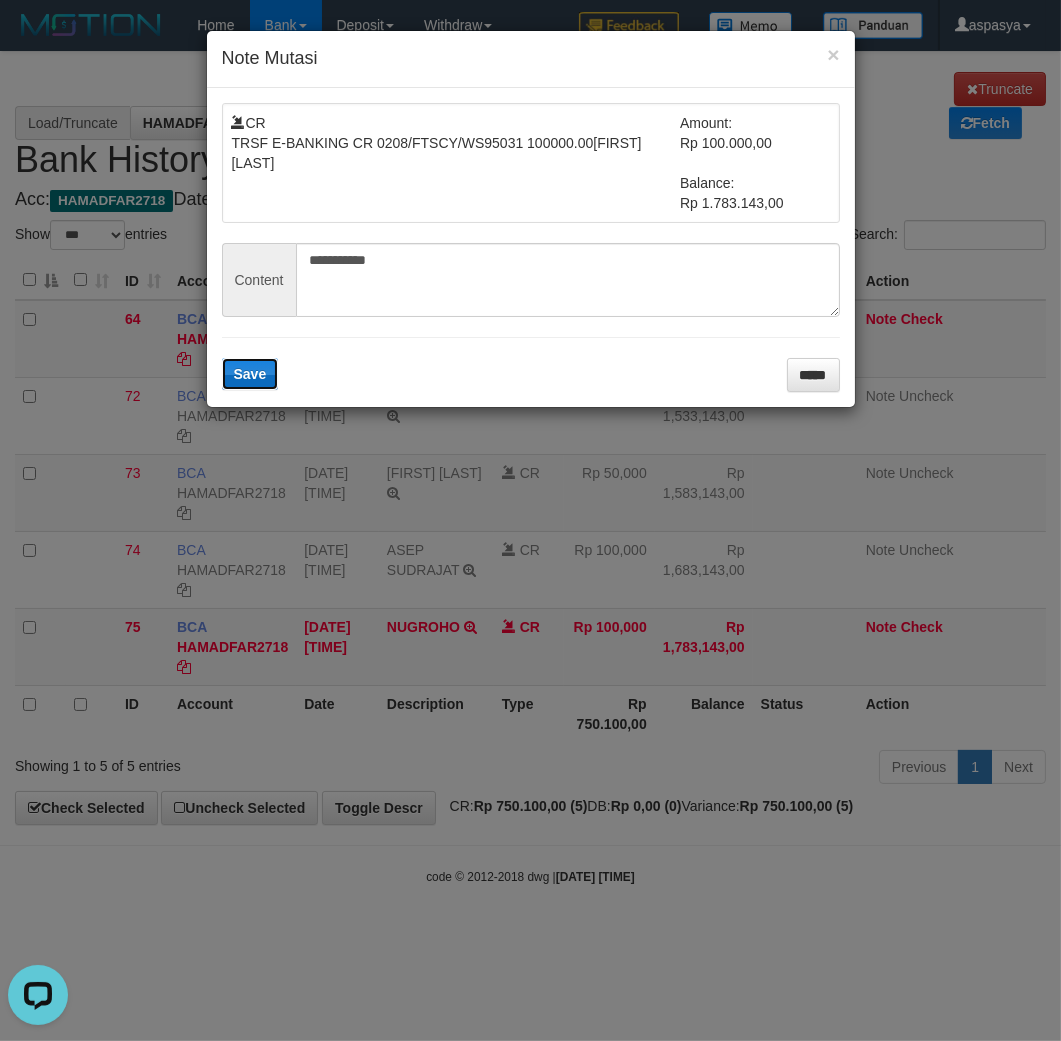 click on "Save" at bounding box center [250, 374] 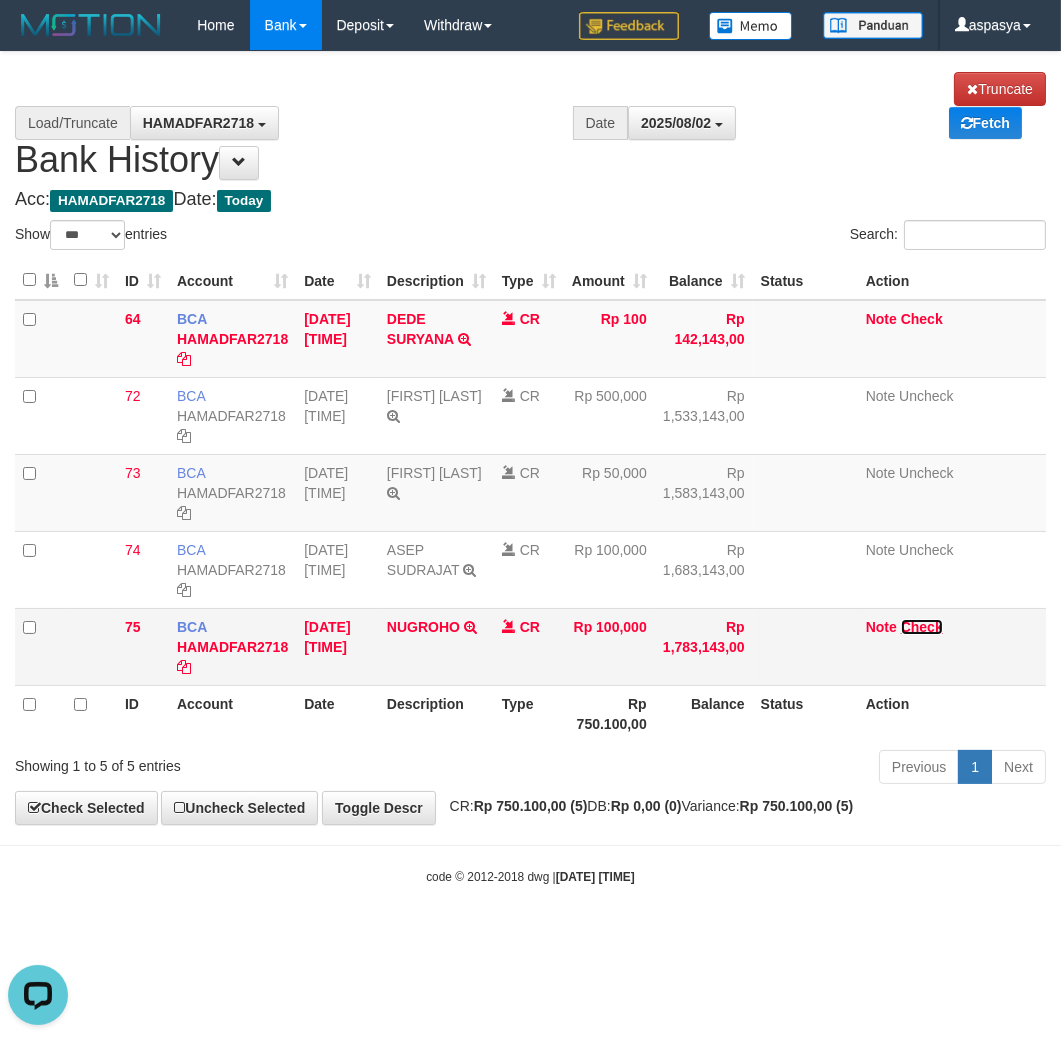 click on "Check" at bounding box center [922, 627] 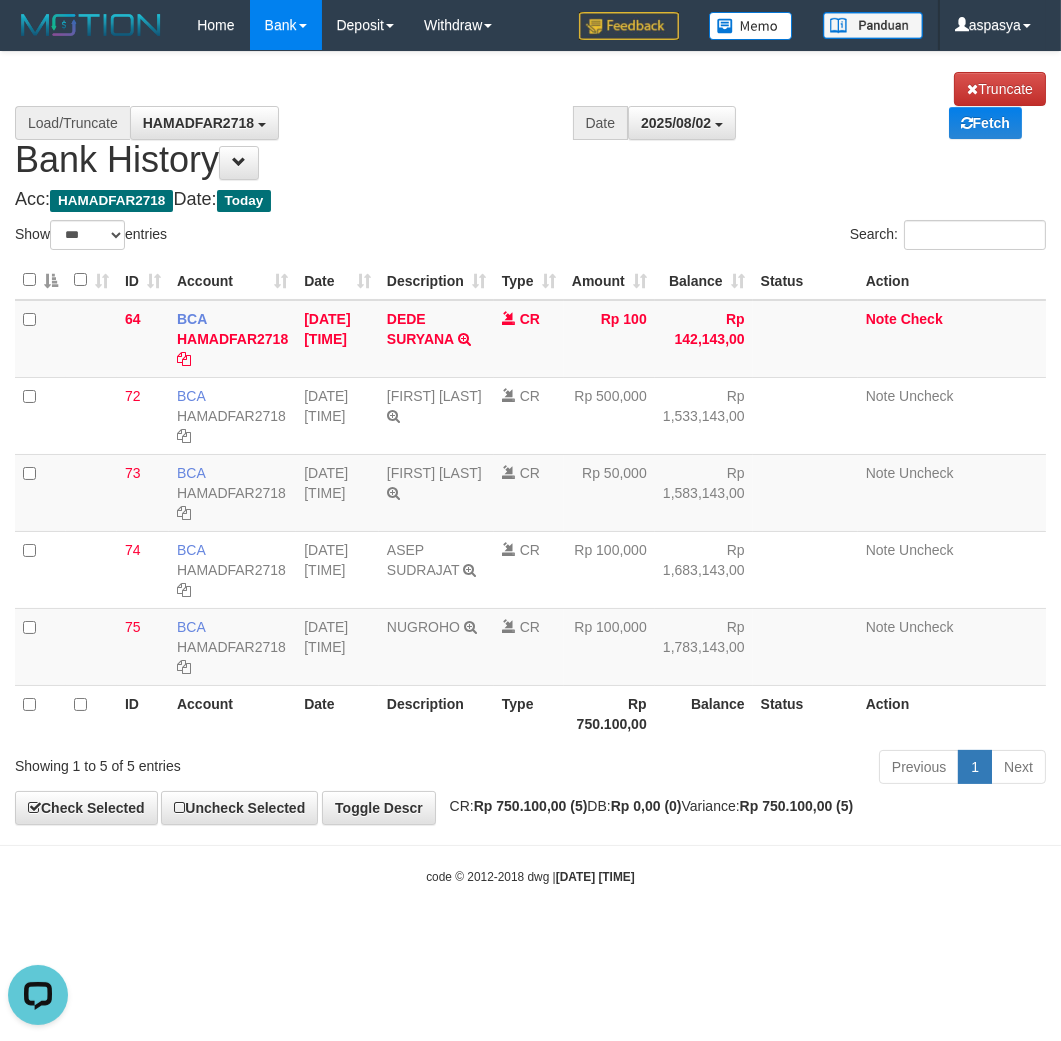 click on "**********" at bounding box center (530, 438) 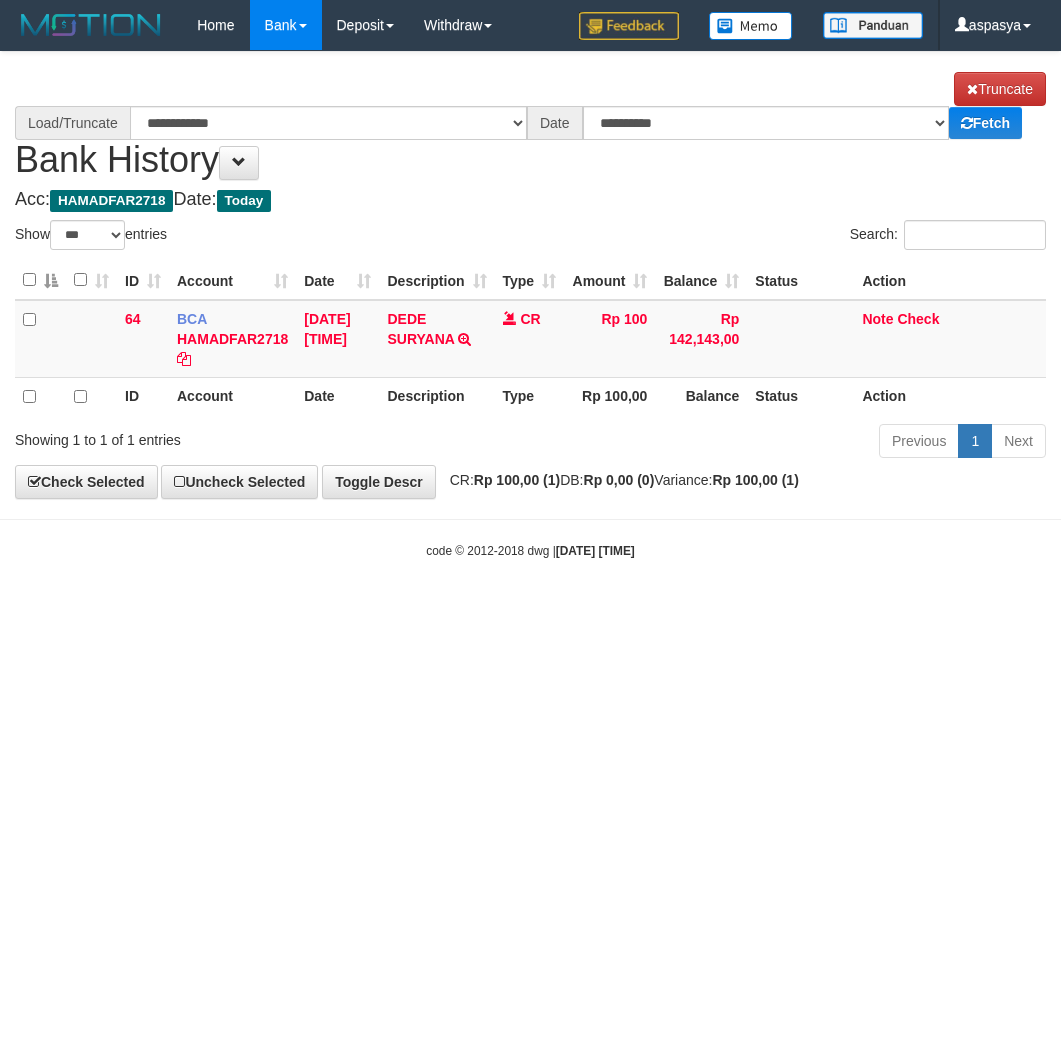 select on "***" 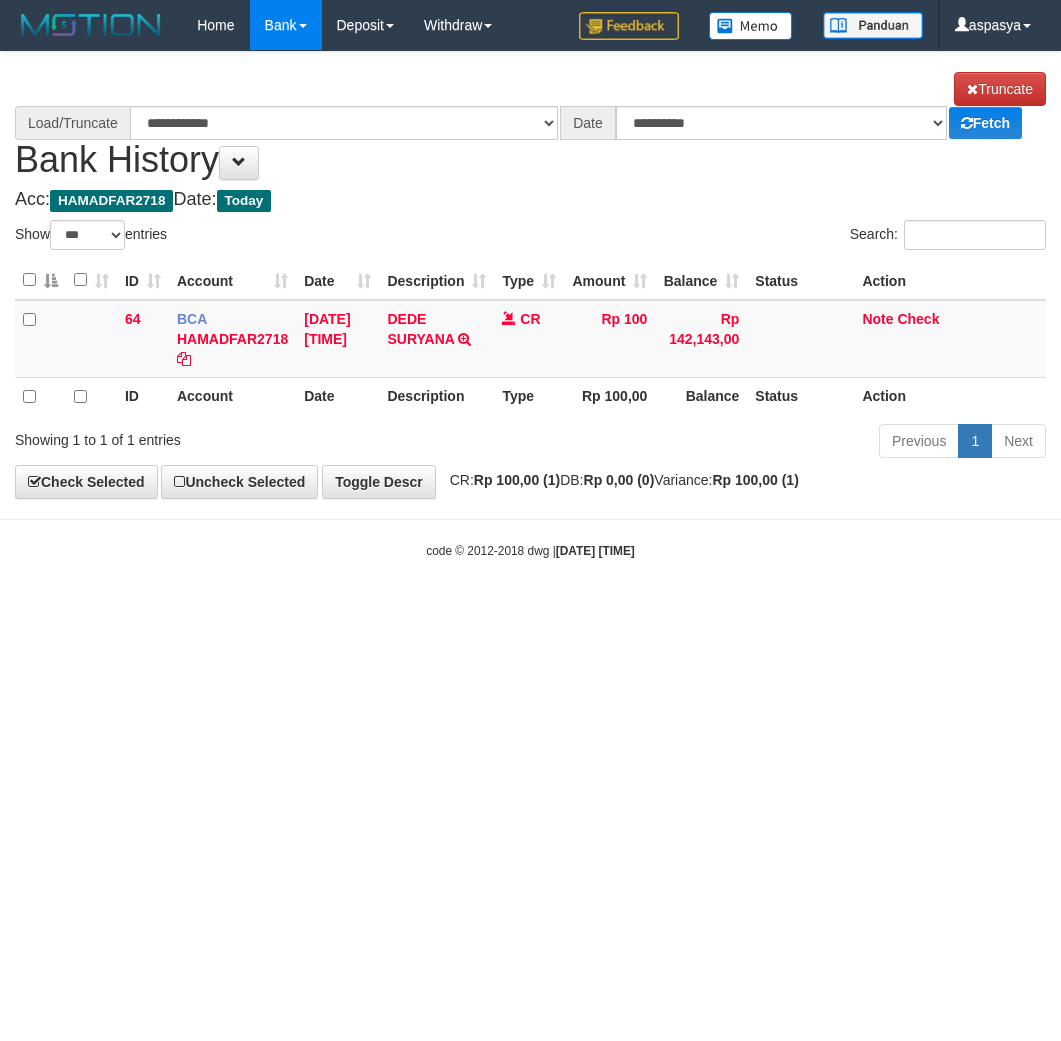 scroll, scrollTop: 0, scrollLeft: 0, axis: both 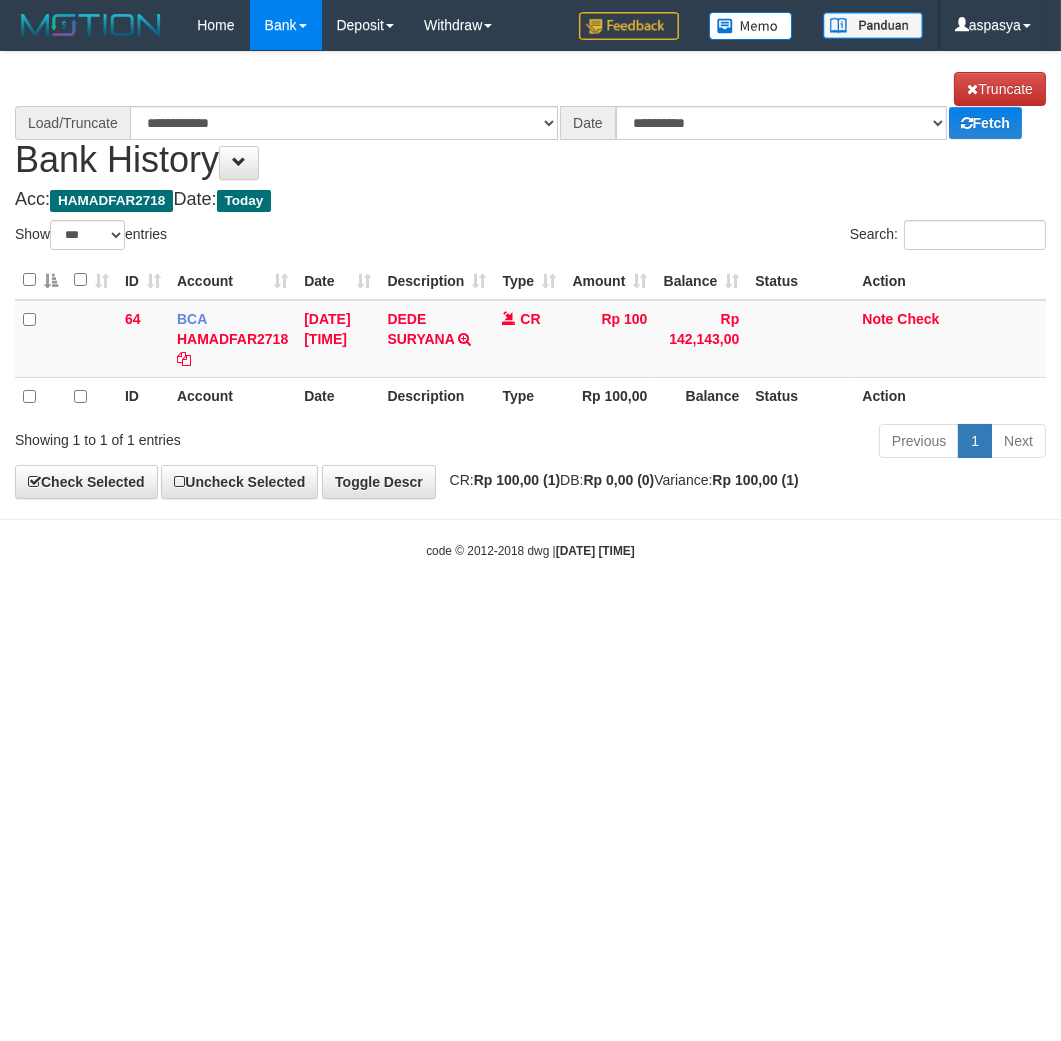 select on "****" 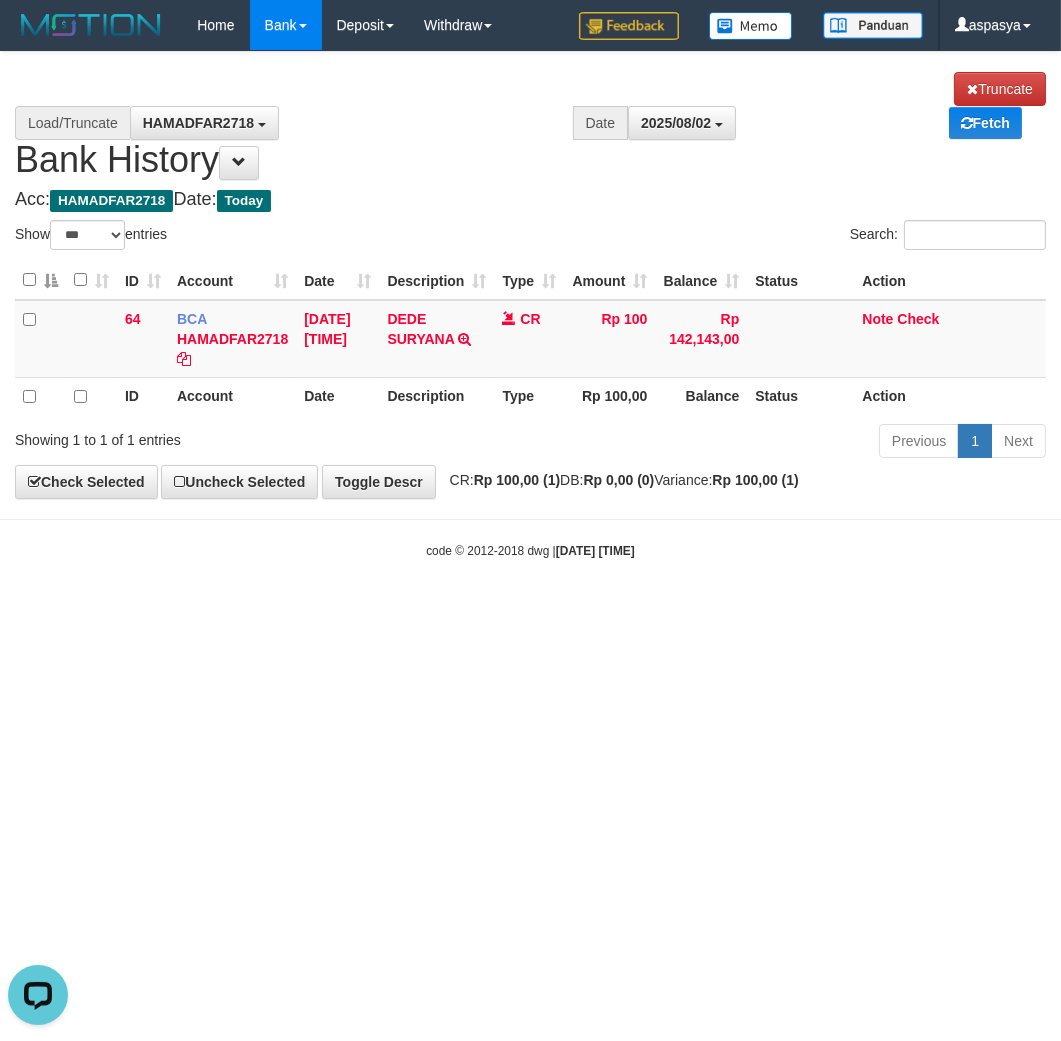scroll, scrollTop: 0, scrollLeft: 0, axis: both 